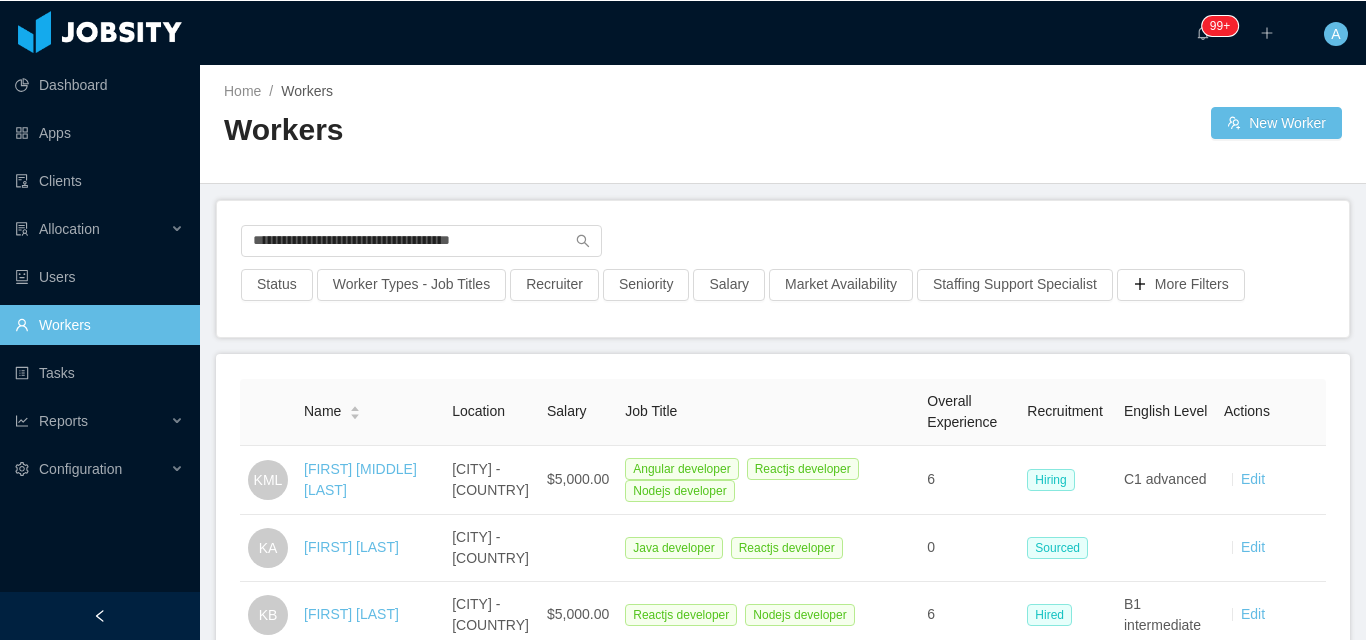 scroll, scrollTop: 0, scrollLeft: 0, axis: both 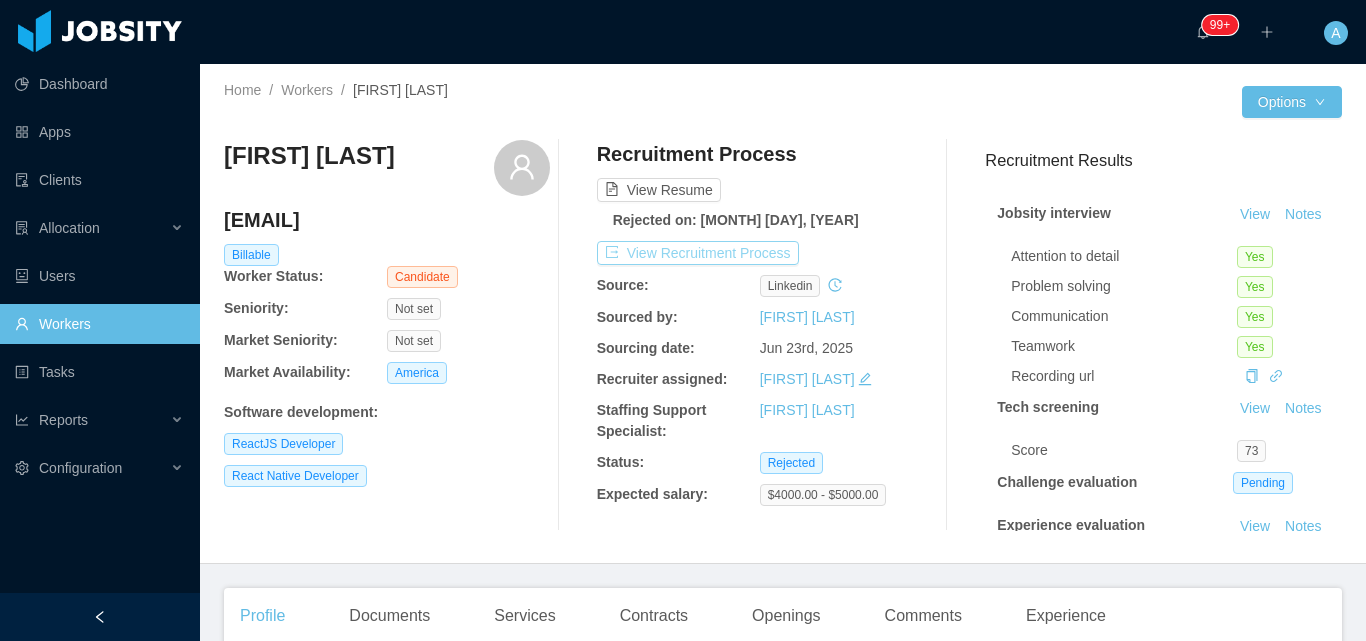 click on "View Recruitment Process" at bounding box center (698, 253) 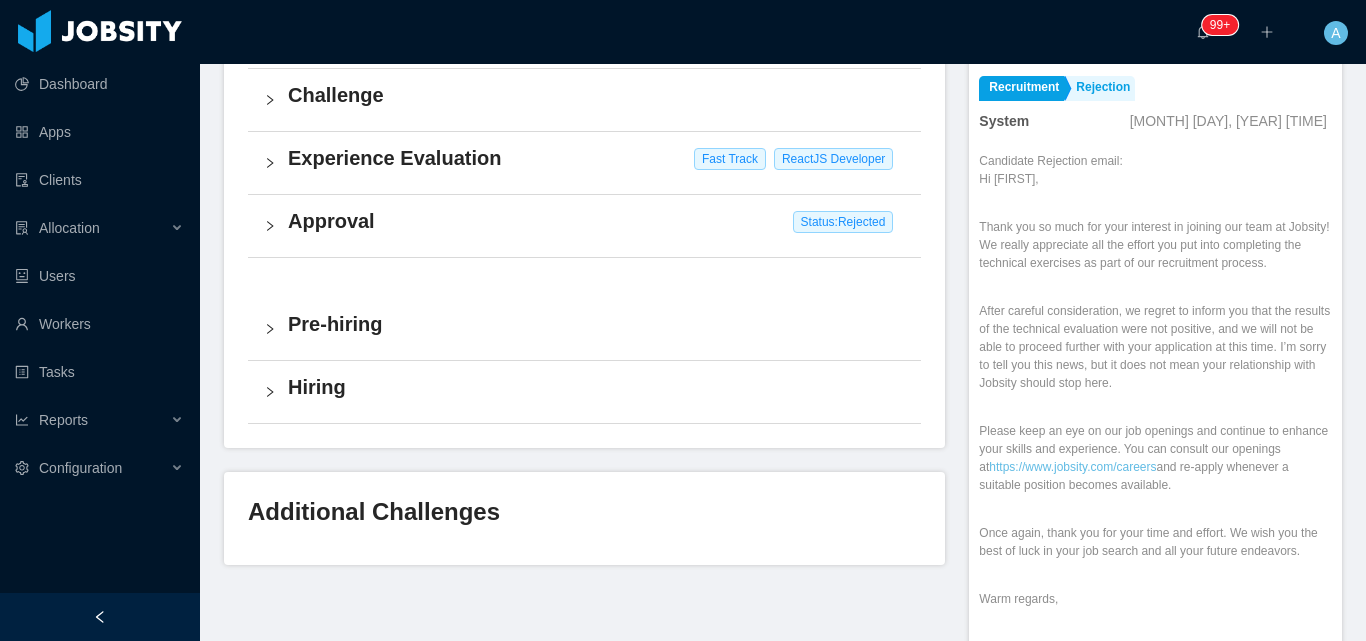 scroll, scrollTop: 778, scrollLeft: 0, axis: vertical 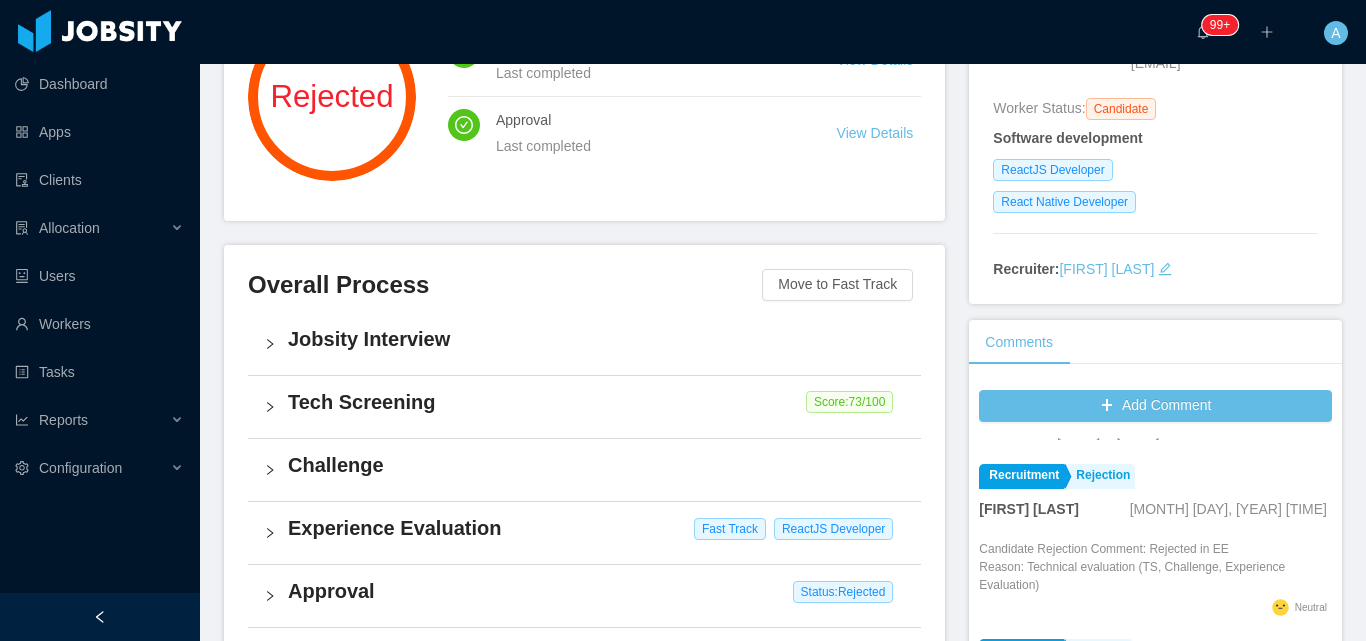 click on "Challenge" at bounding box center (596, 465) 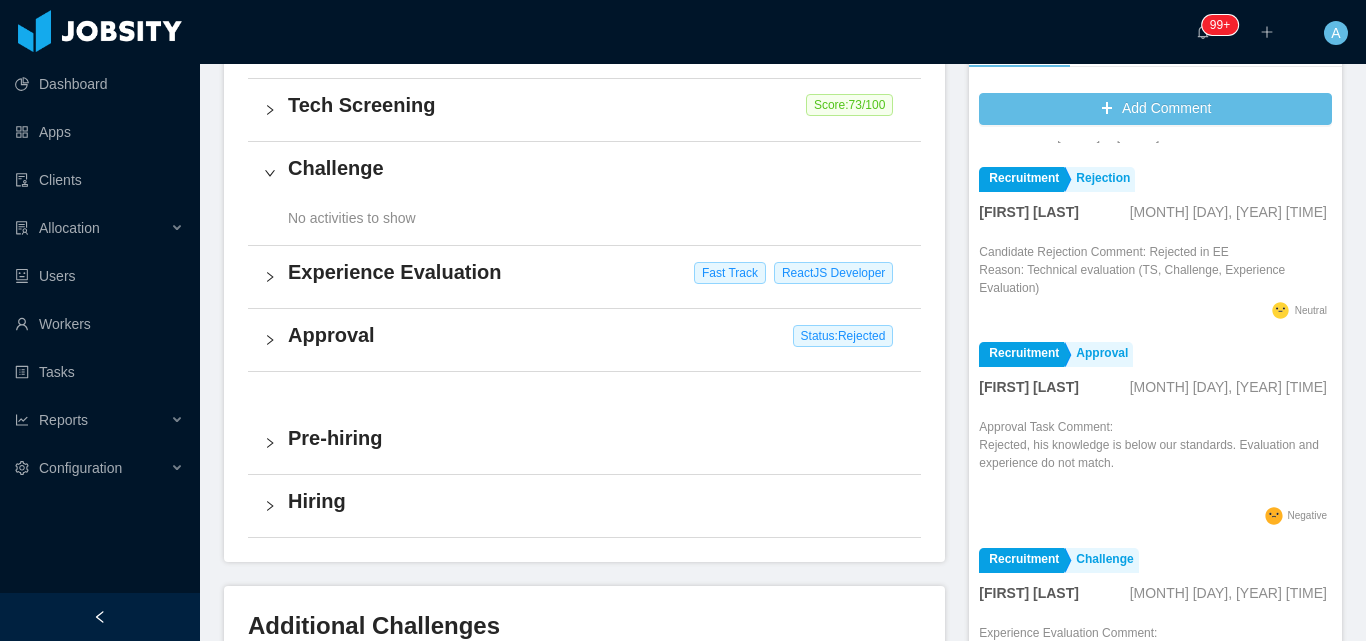 scroll, scrollTop: 578, scrollLeft: 0, axis: vertical 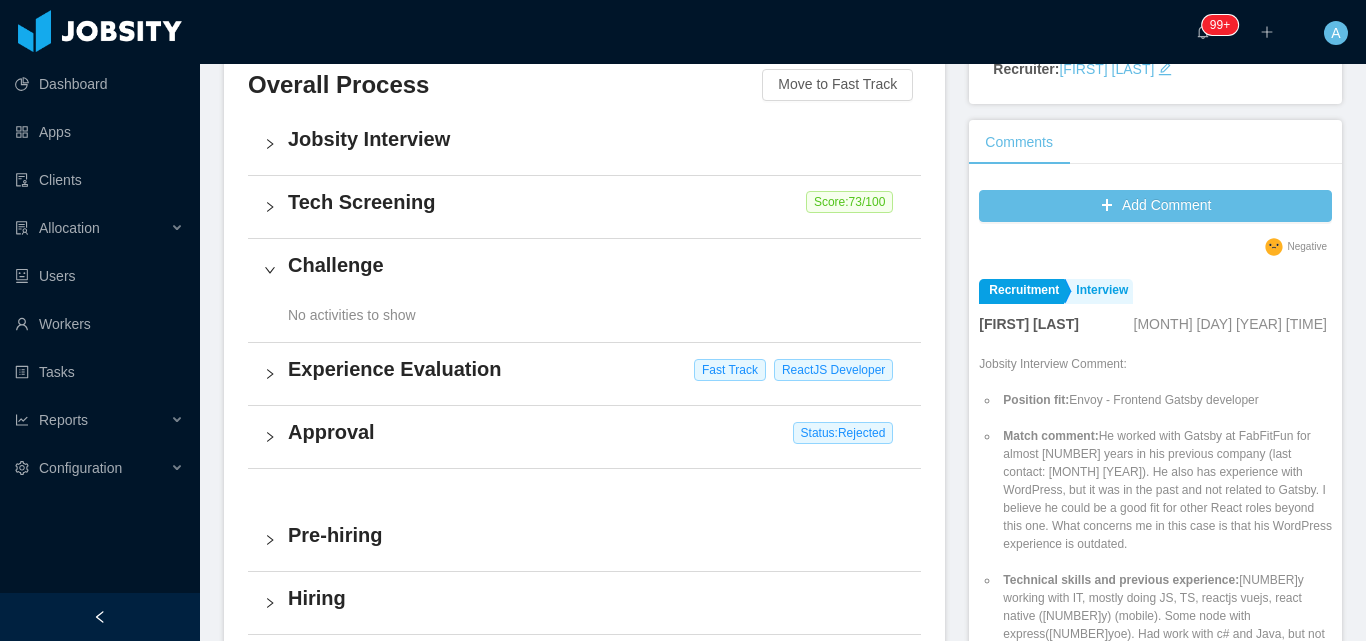 click on "Experience Evaluation Fast Track ReactJS Developer" at bounding box center (584, 374) 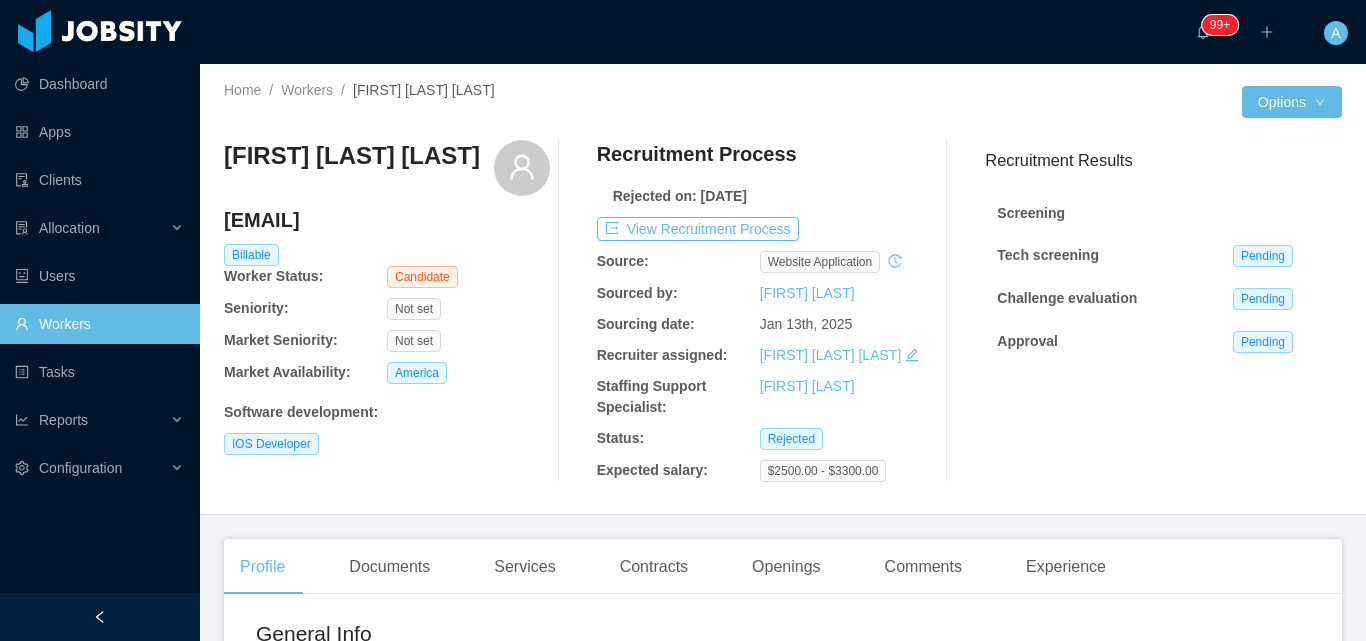 scroll, scrollTop: 0, scrollLeft: 0, axis: both 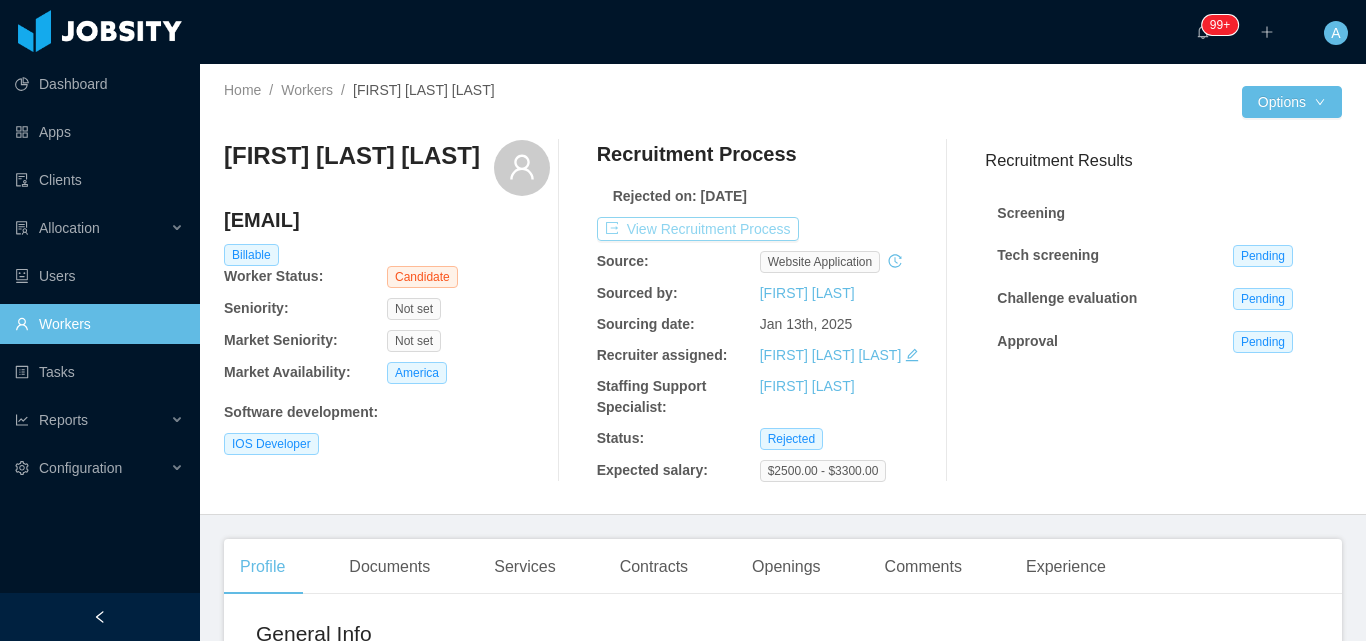 click on "View Recruitment Process" at bounding box center (698, 229) 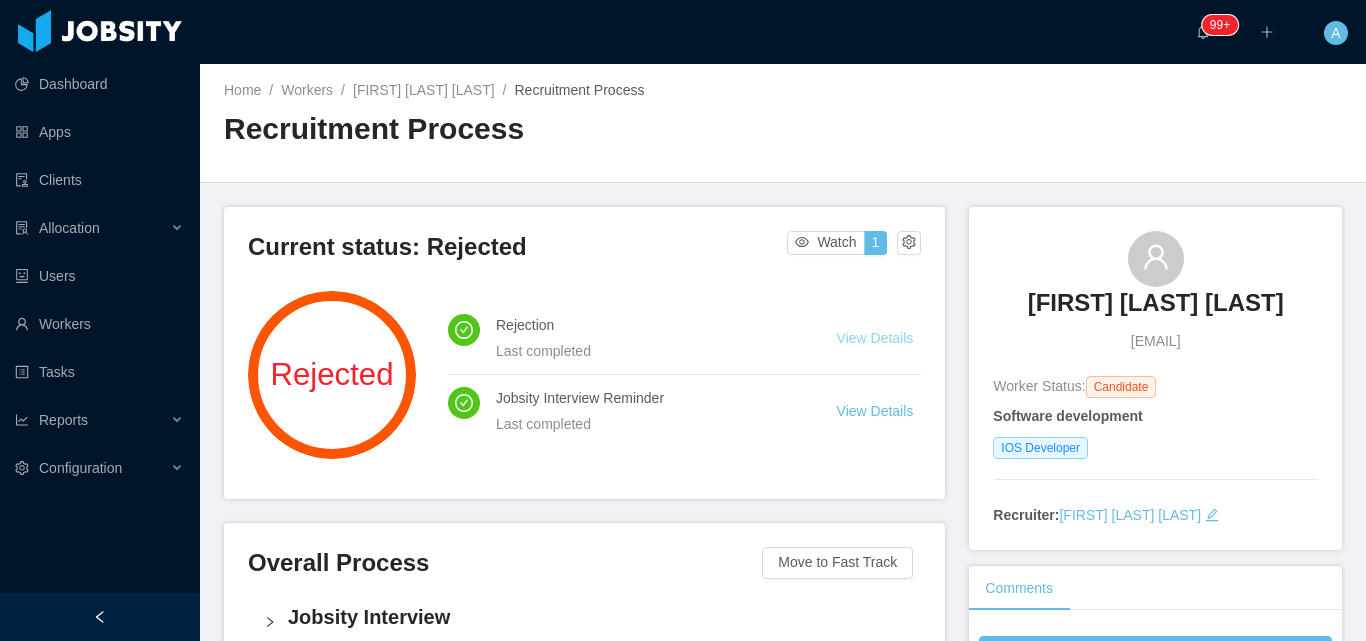 scroll, scrollTop: 600, scrollLeft: 0, axis: vertical 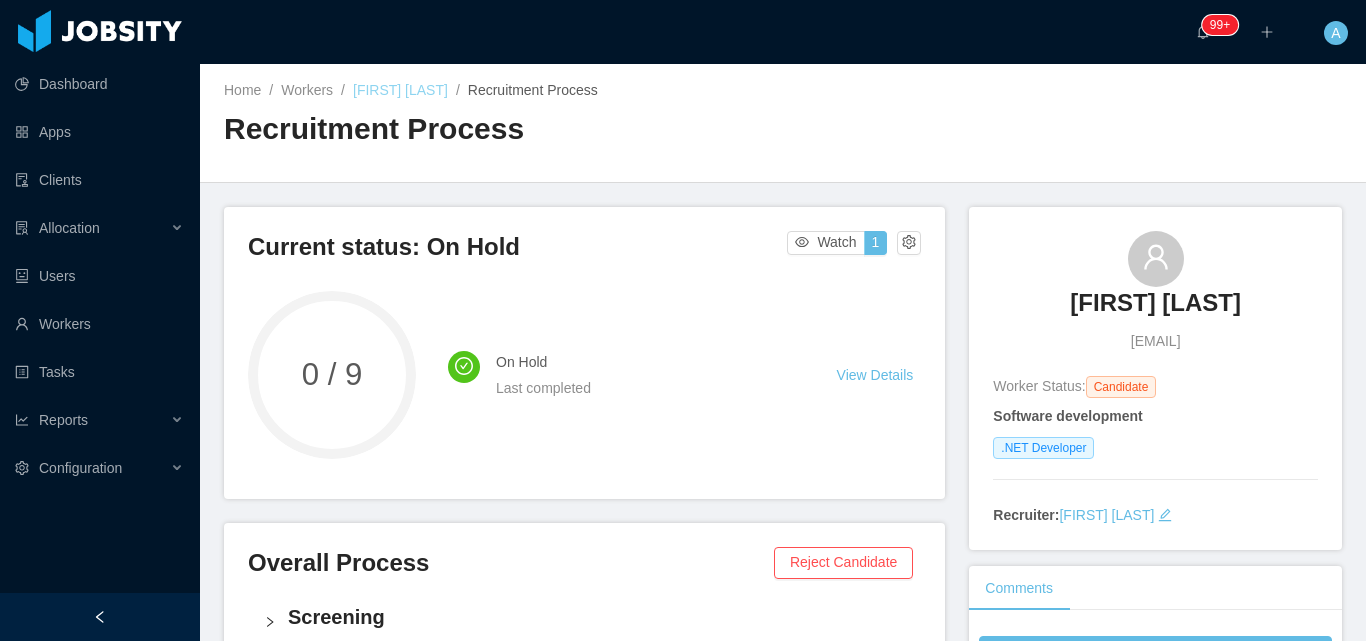 click on "Manuel Arbulu" at bounding box center [400, 90] 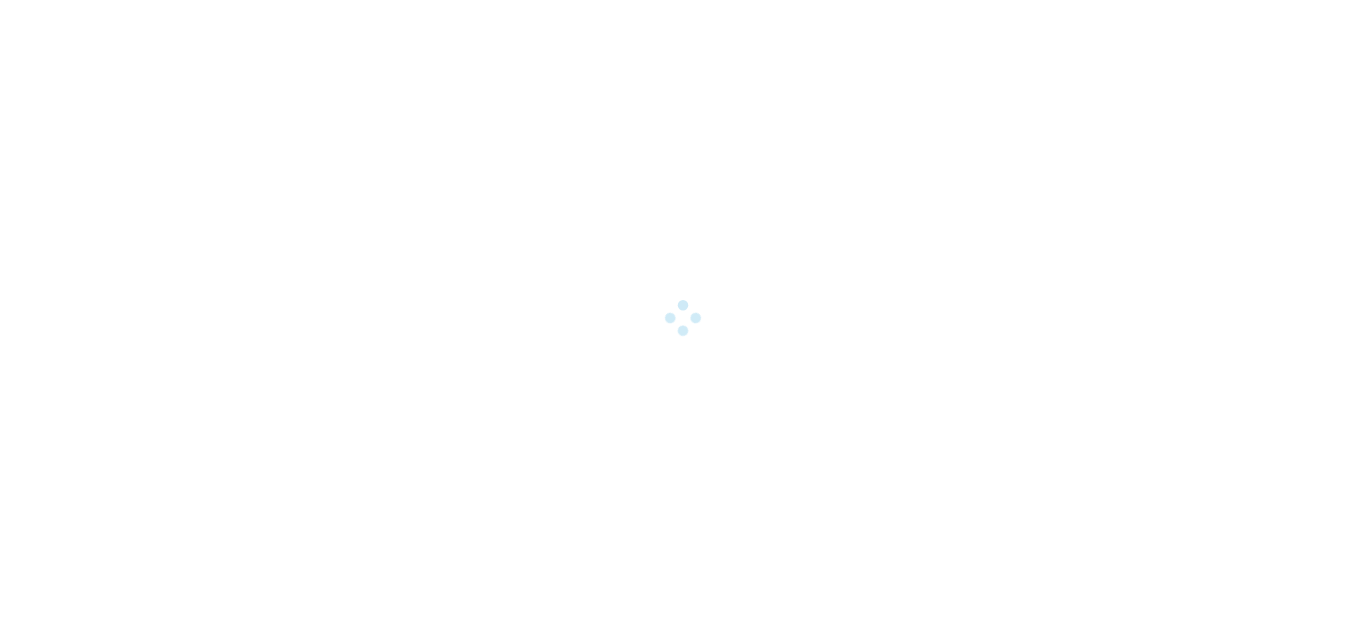scroll, scrollTop: 0, scrollLeft: 0, axis: both 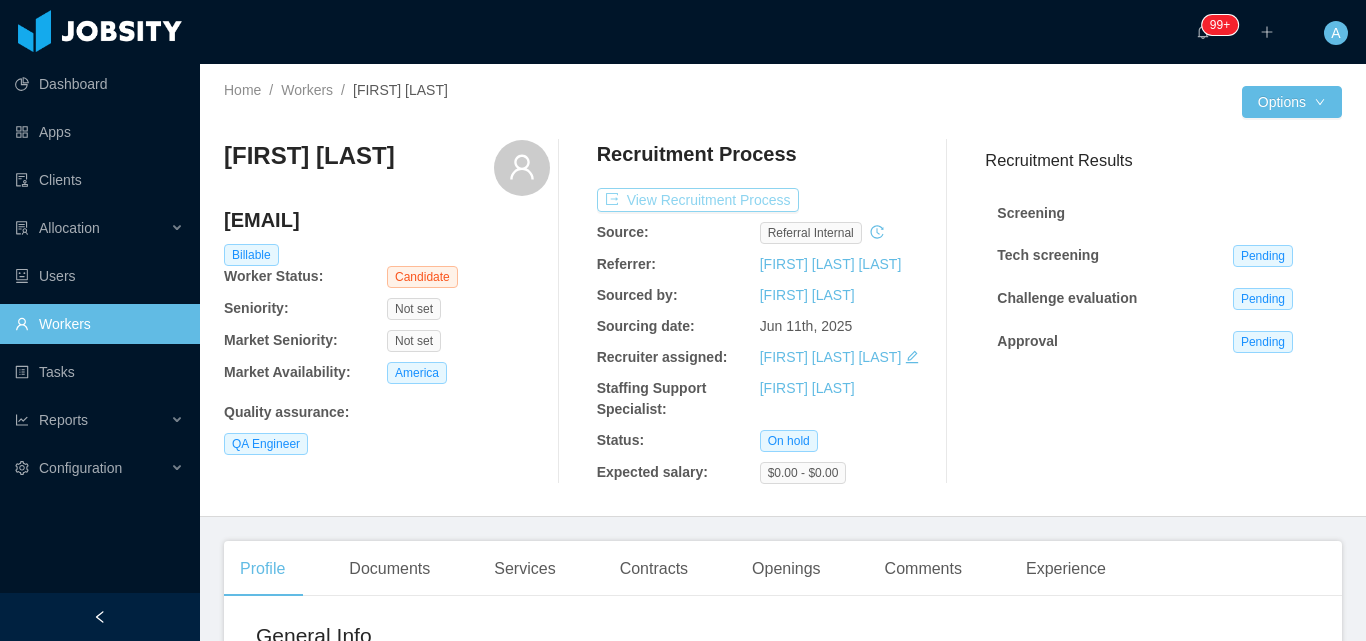click on "View Recruitment Process" at bounding box center [698, 200] 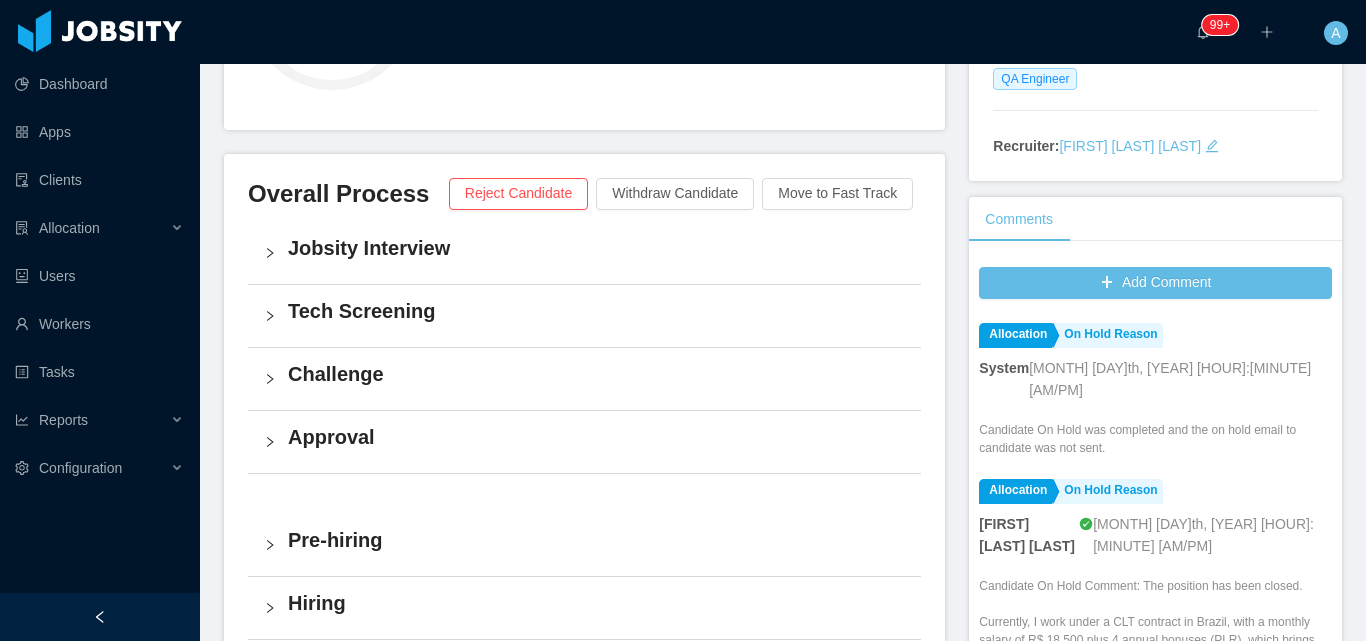 scroll, scrollTop: 600, scrollLeft: 0, axis: vertical 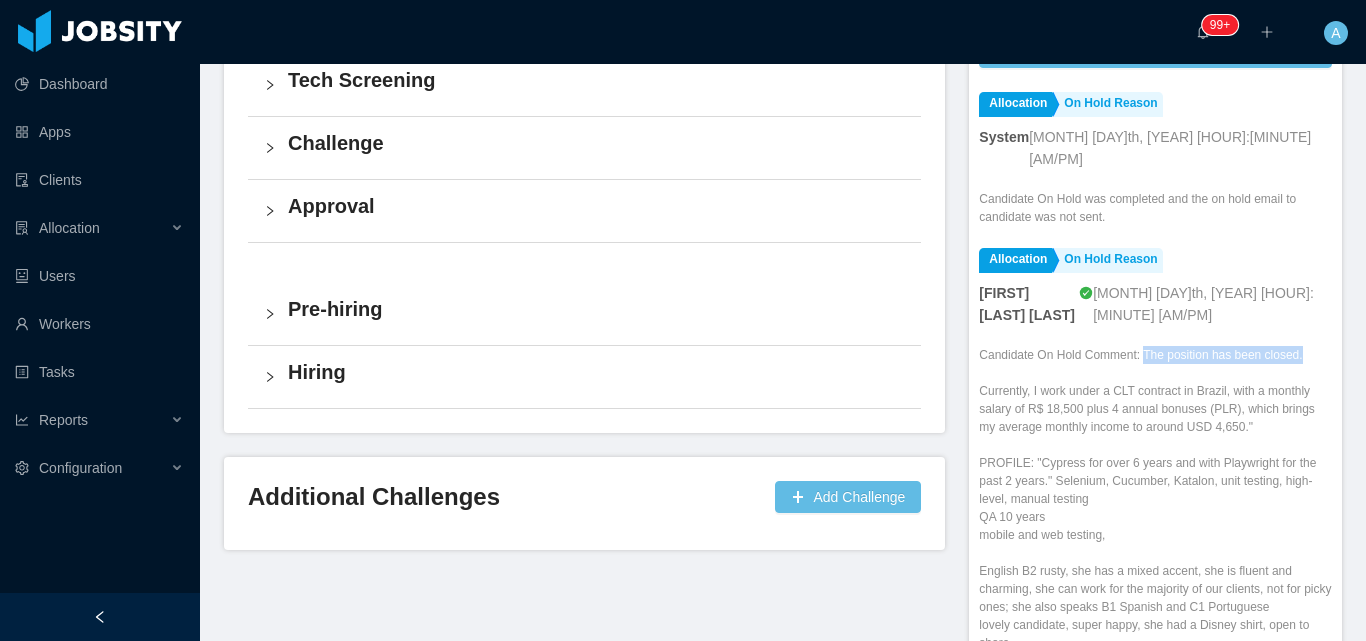 drag, startPoint x: 1135, startPoint y: 319, endPoint x: 1301, endPoint y: 299, distance: 167.20049 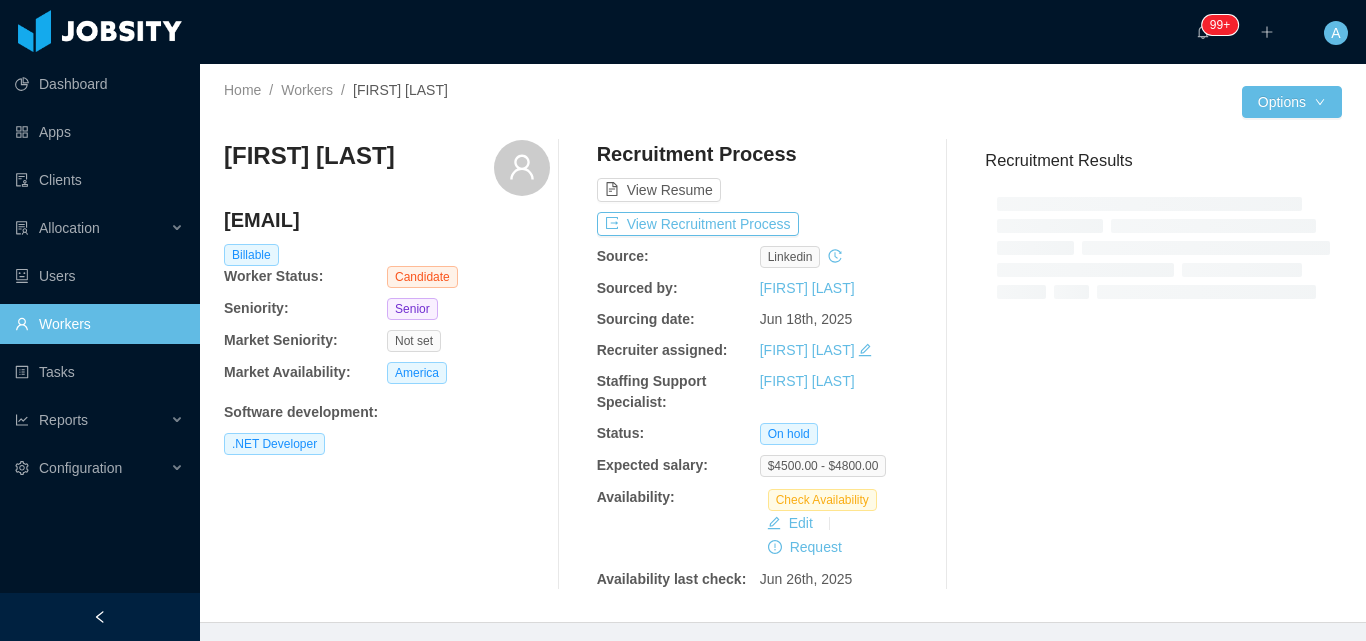 scroll, scrollTop: 0, scrollLeft: 0, axis: both 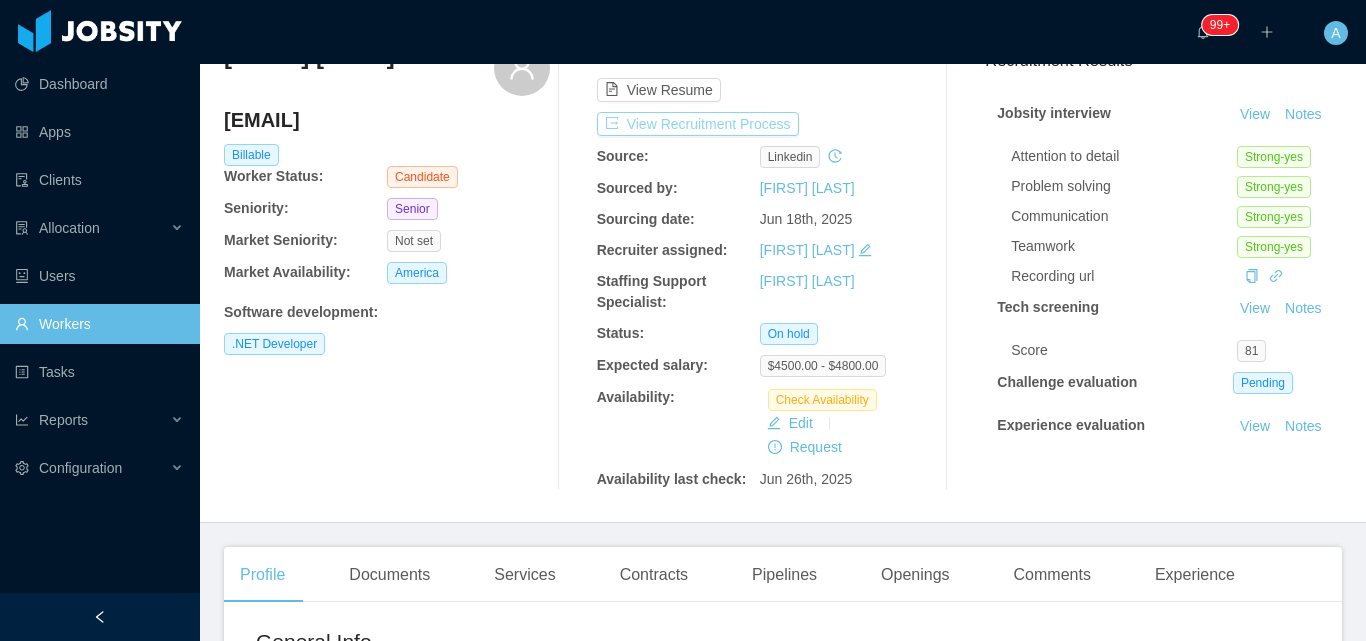 click on "View Recruitment Process" at bounding box center [698, 124] 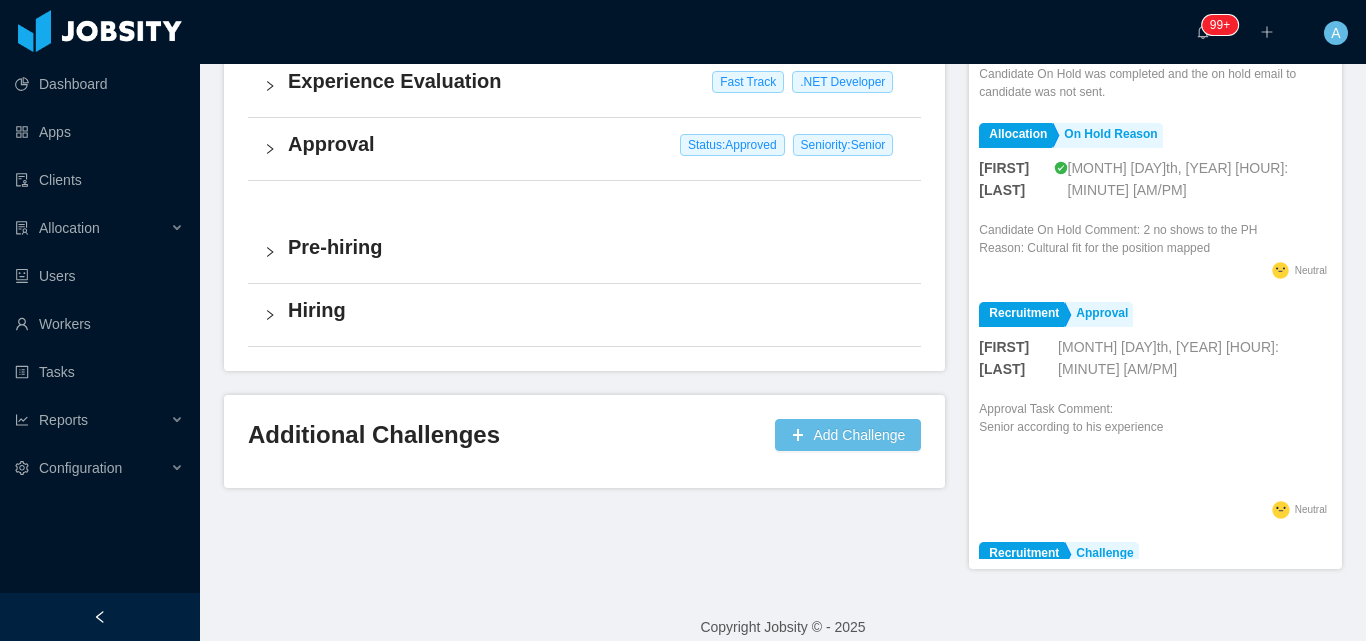 scroll, scrollTop: 746, scrollLeft: 0, axis: vertical 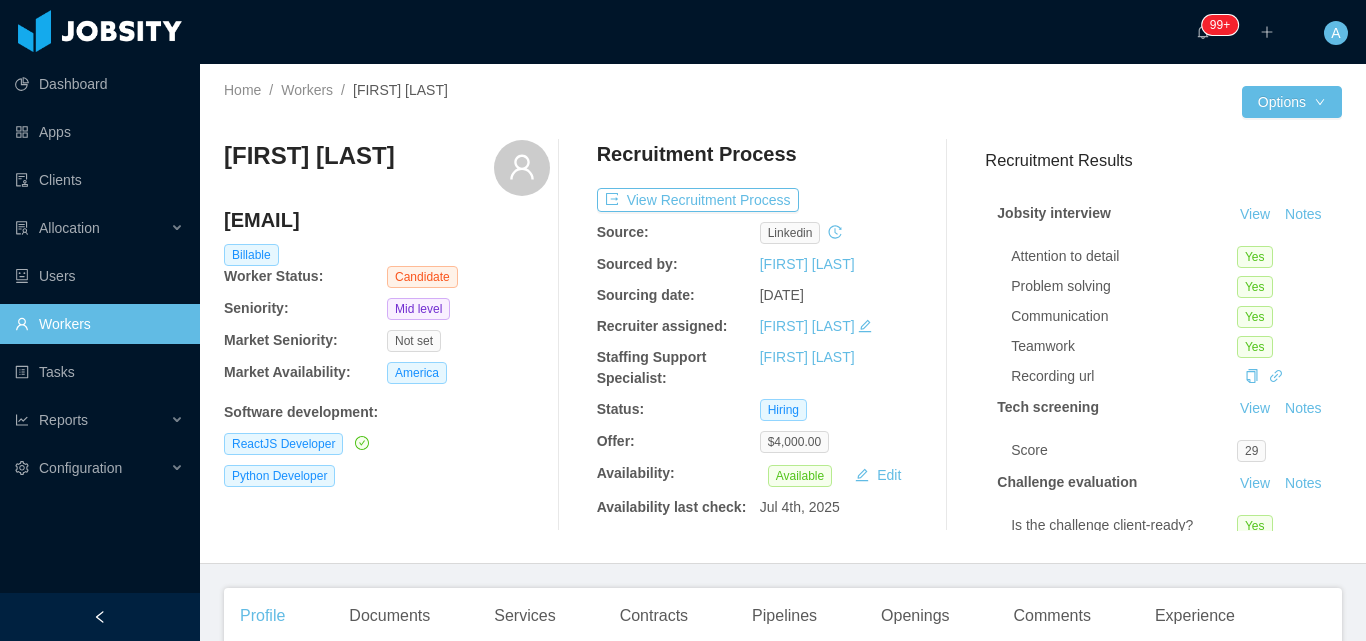 drag, startPoint x: 300, startPoint y: 195, endPoint x: 236, endPoint y: 150, distance: 78.23682 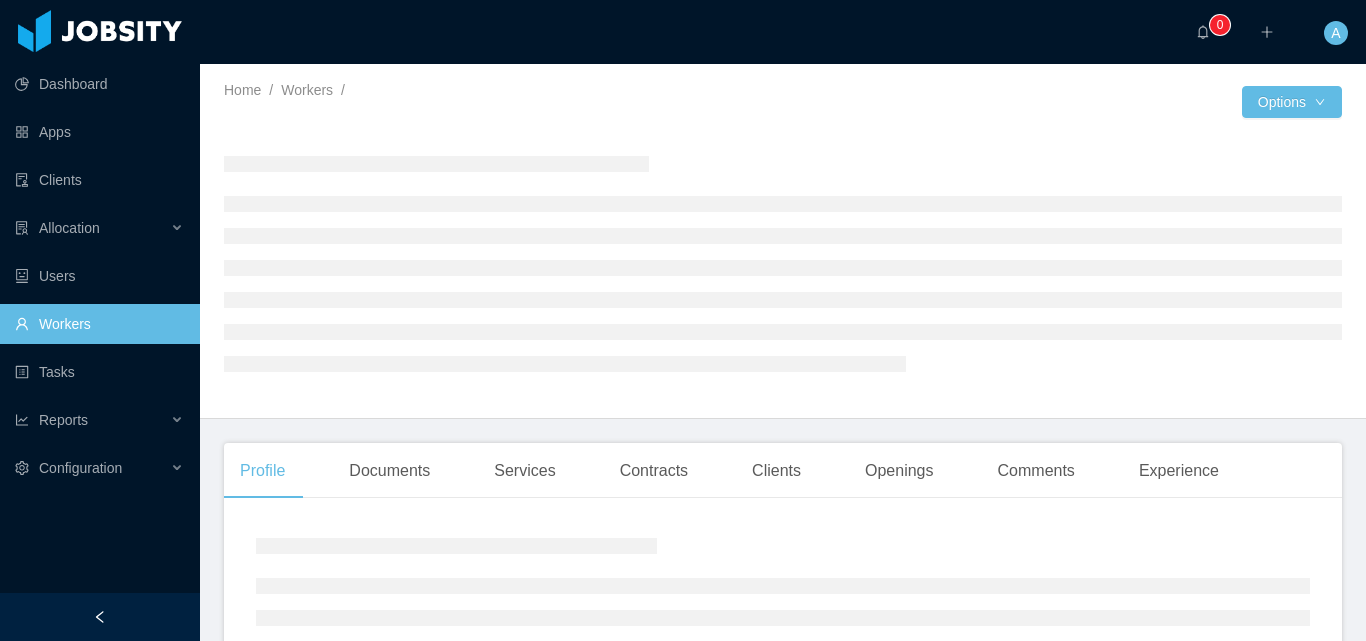 scroll, scrollTop: 0, scrollLeft: 0, axis: both 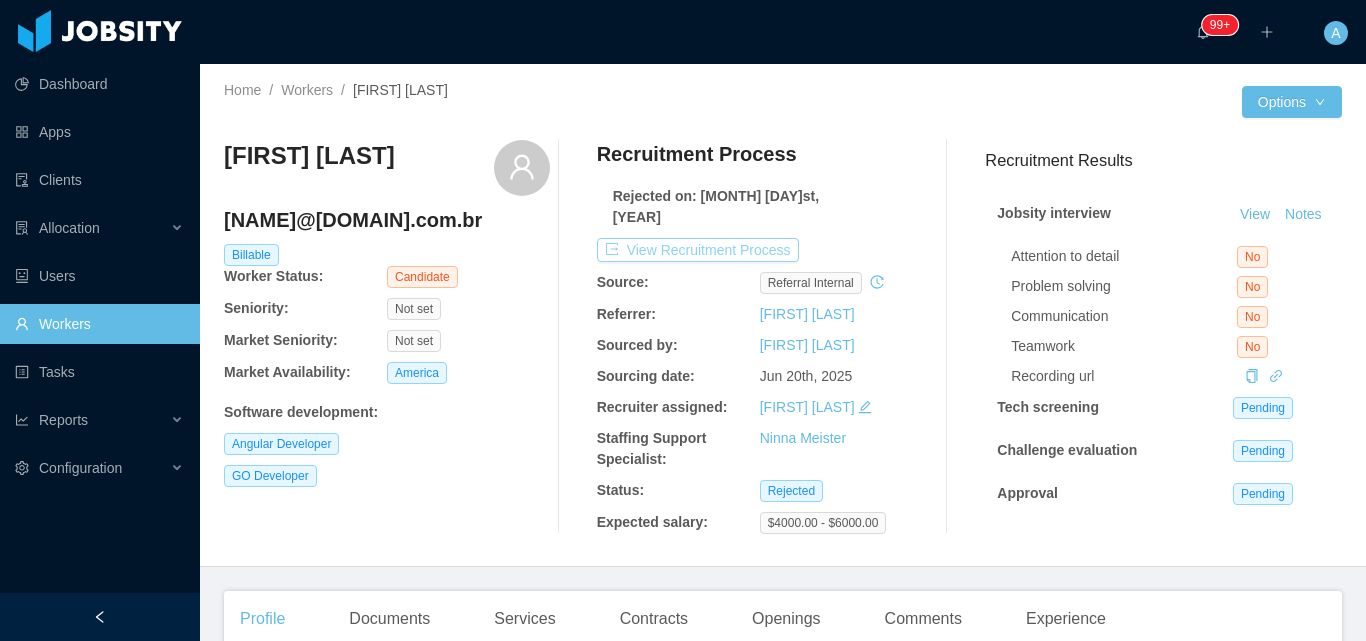 click on "View Recruitment Process" at bounding box center [698, 250] 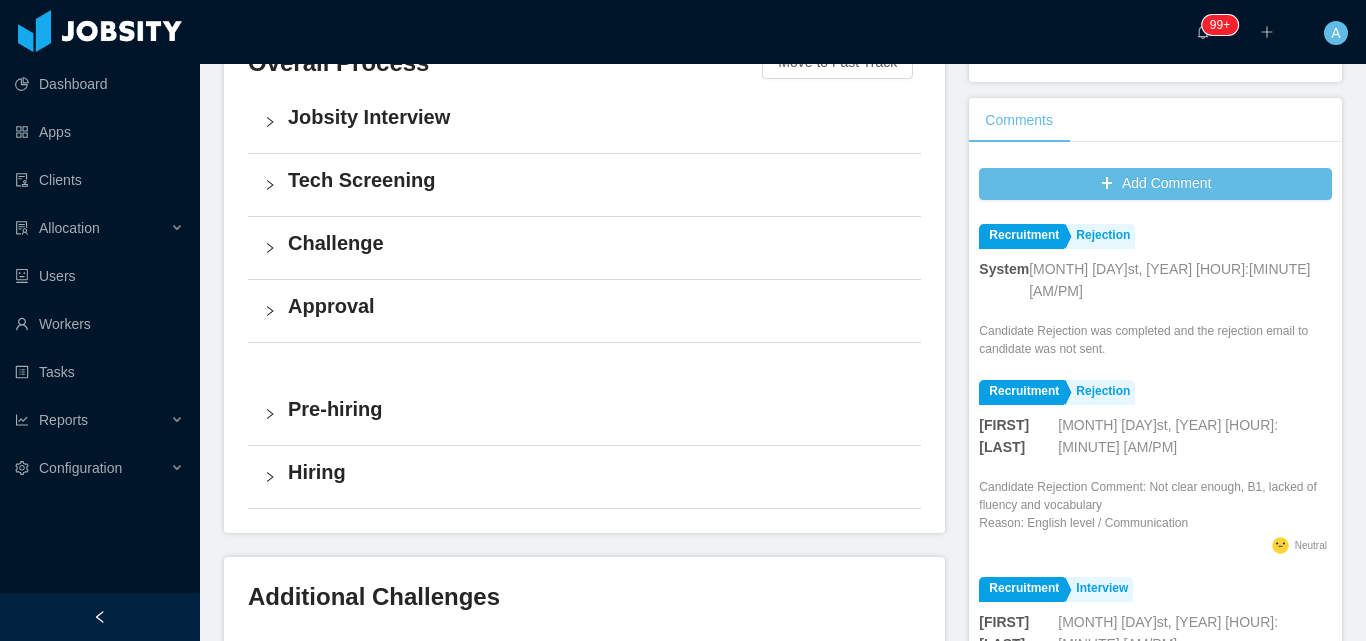 scroll, scrollTop: 600, scrollLeft: 0, axis: vertical 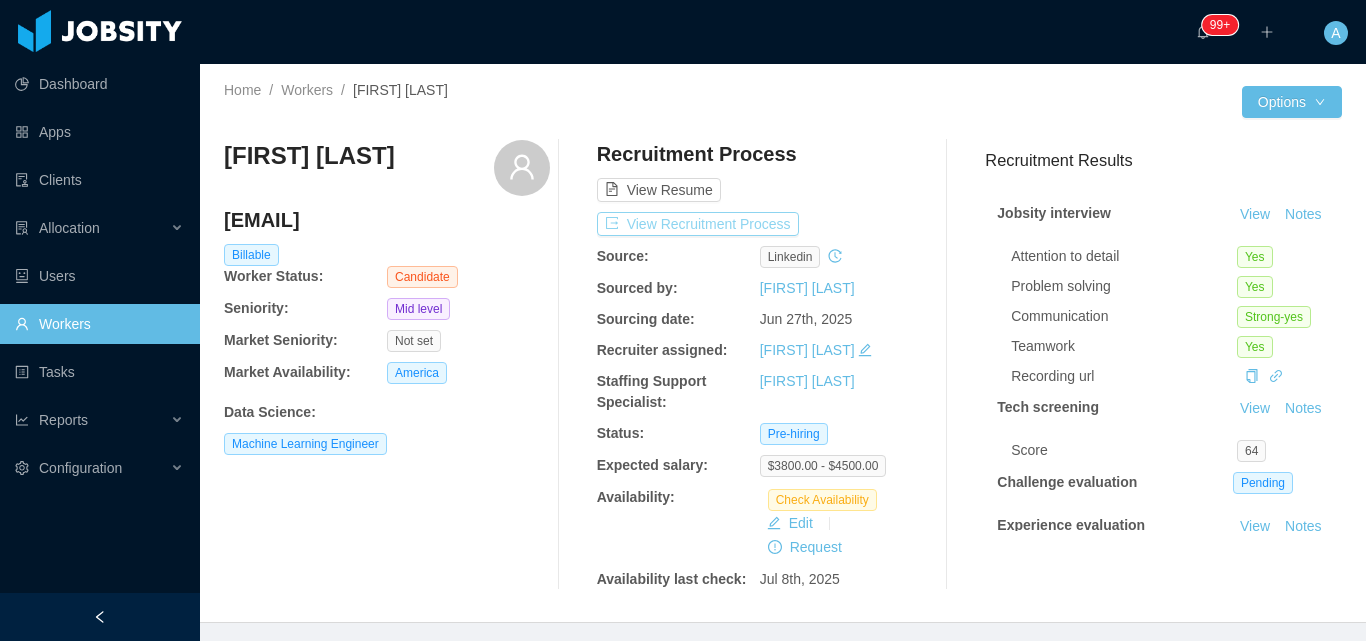 click on "View Recruitment Process" at bounding box center (698, 224) 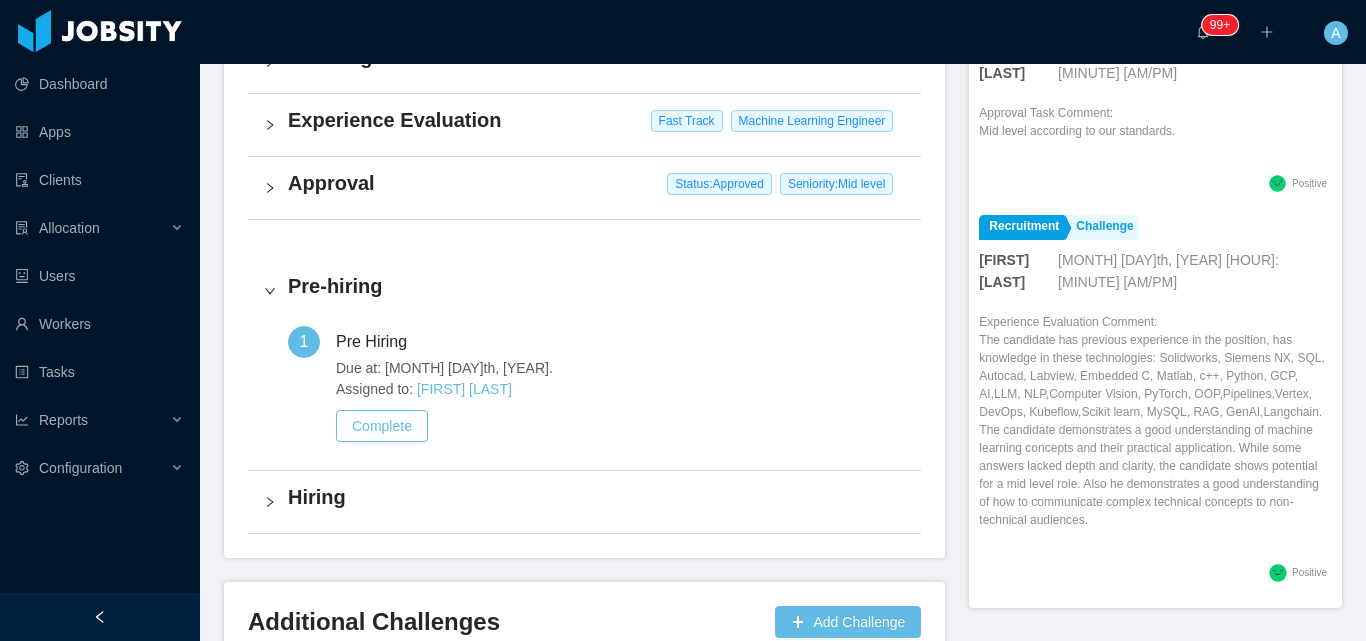 scroll, scrollTop: 554, scrollLeft: 0, axis: vertical 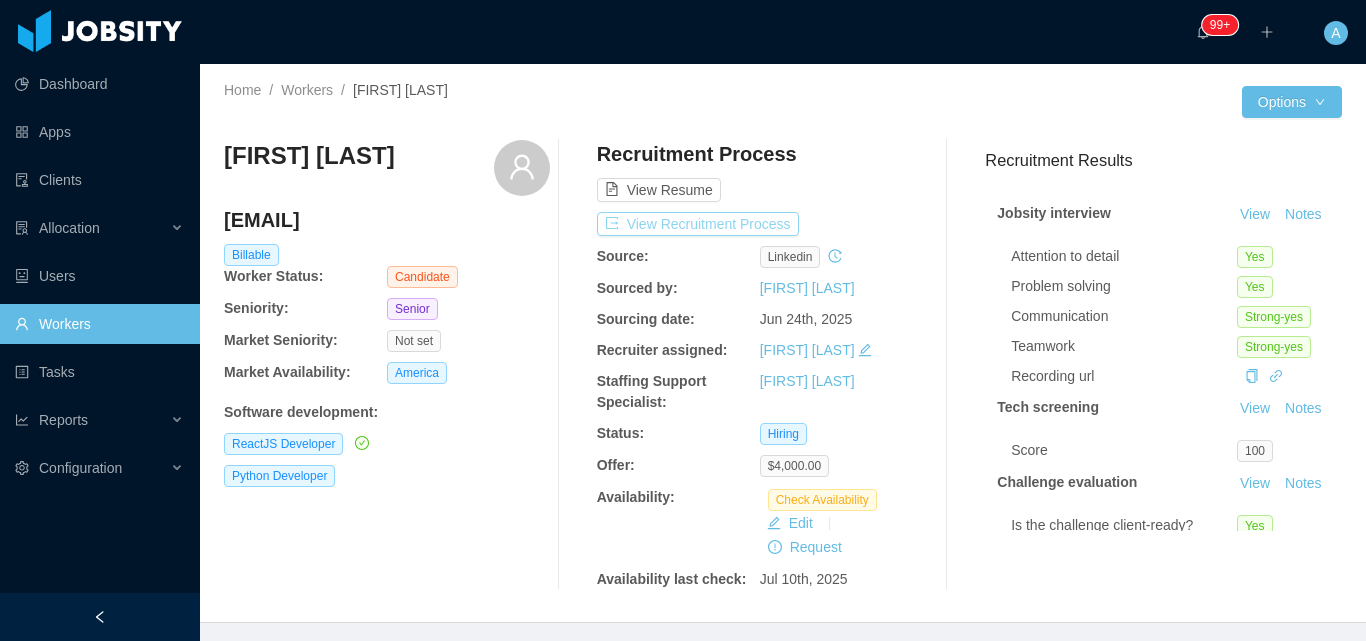 click on "View Recruitment Process" at bounding box center [698, 224] 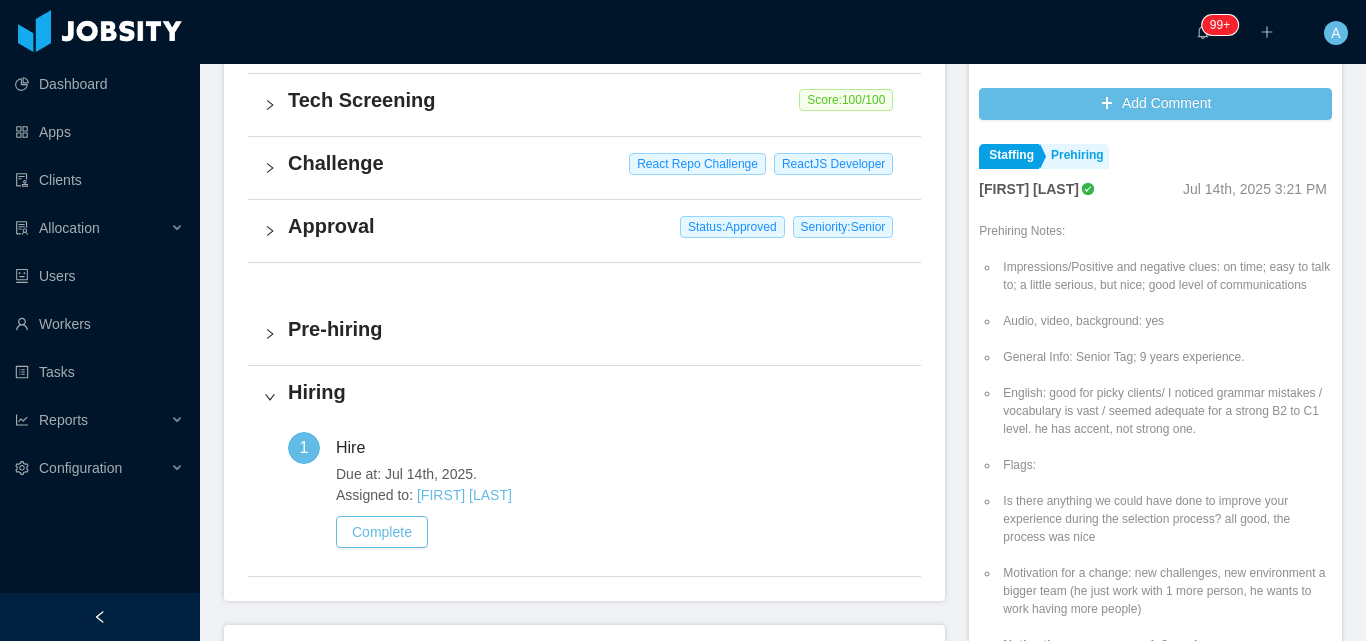scroll, scrollTop: 778, scrollLeft: 0, axis: vertical 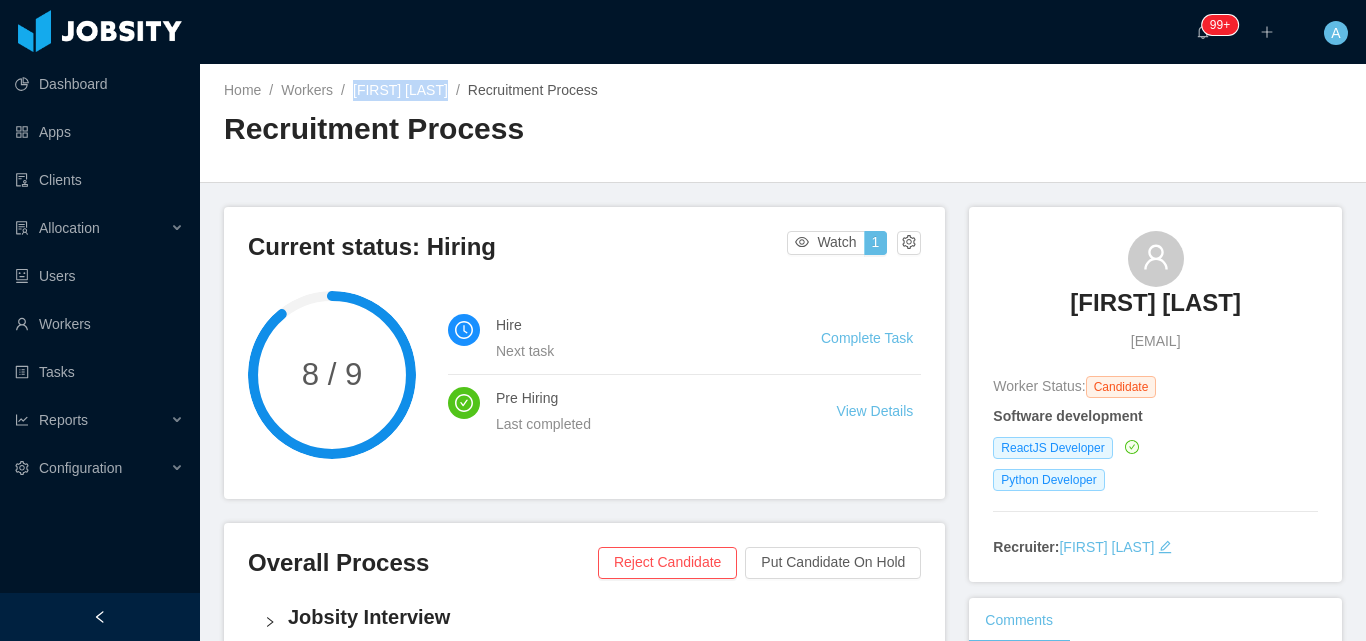 drag, startPoint x: 353, startPoint y: 91, endPoint x: 433, endPoint y: 93, distance: 80.024994 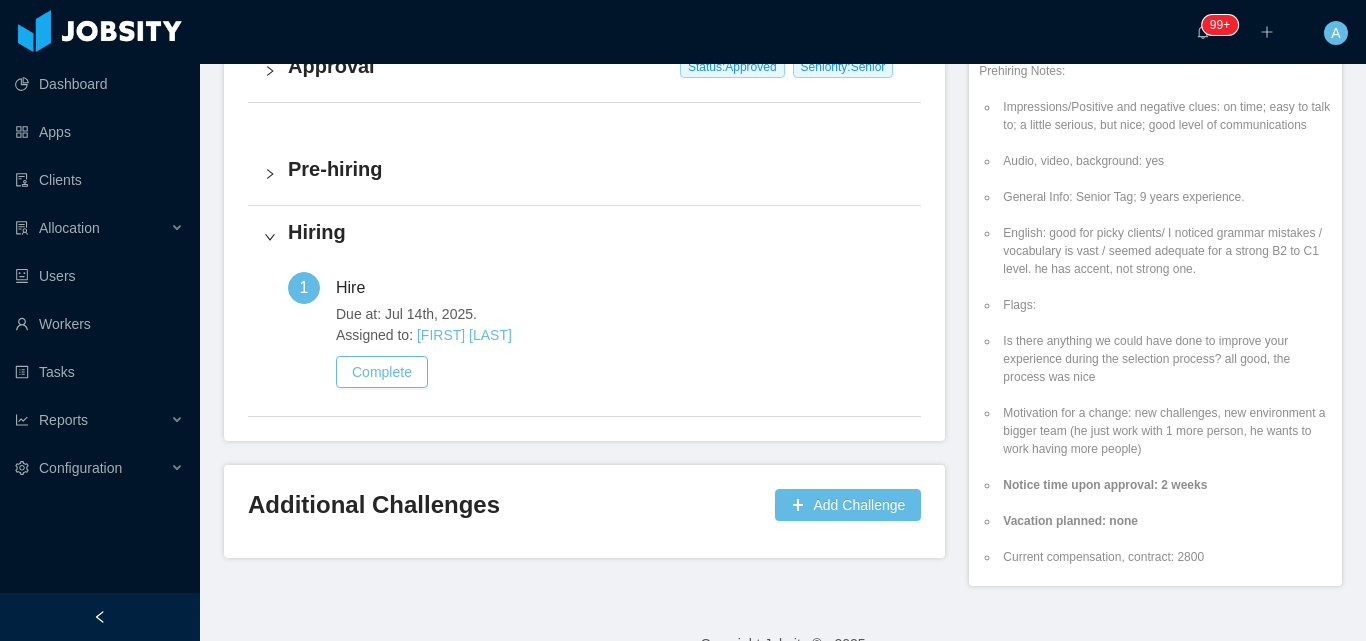scroll, scrollTop: 778, scrollLeft: 0, axis: vertical 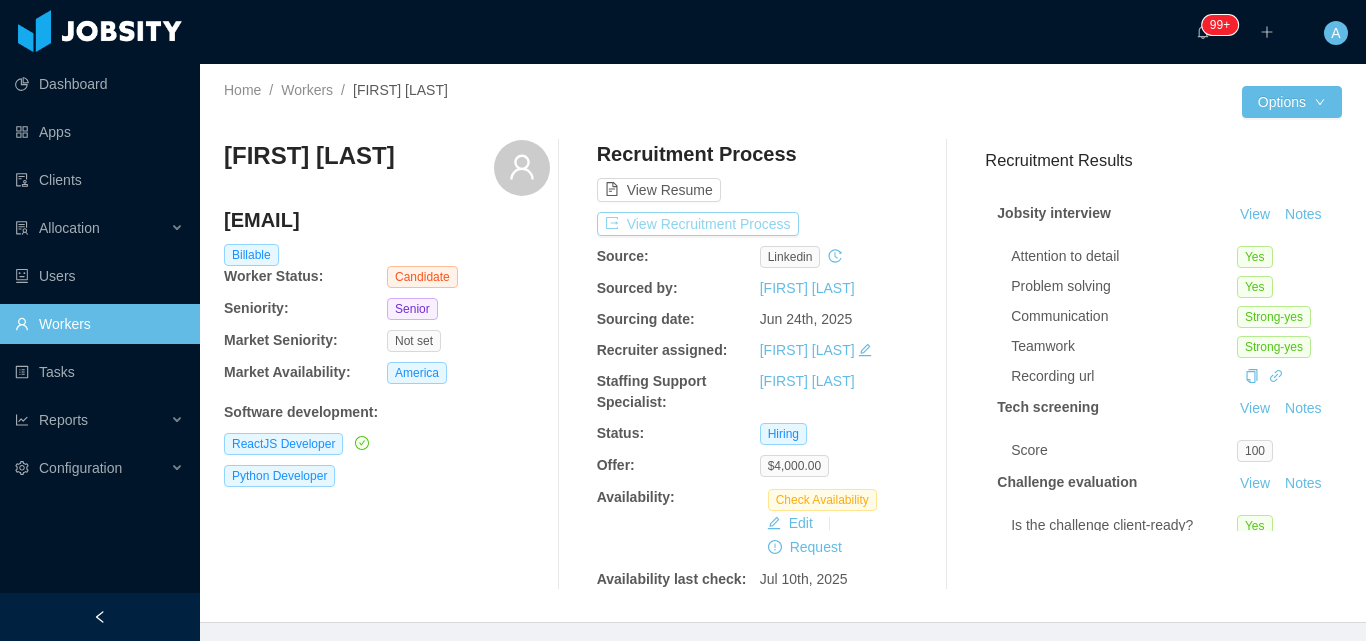 click on "View Recruitment Process" at bounding box center [698, 224] 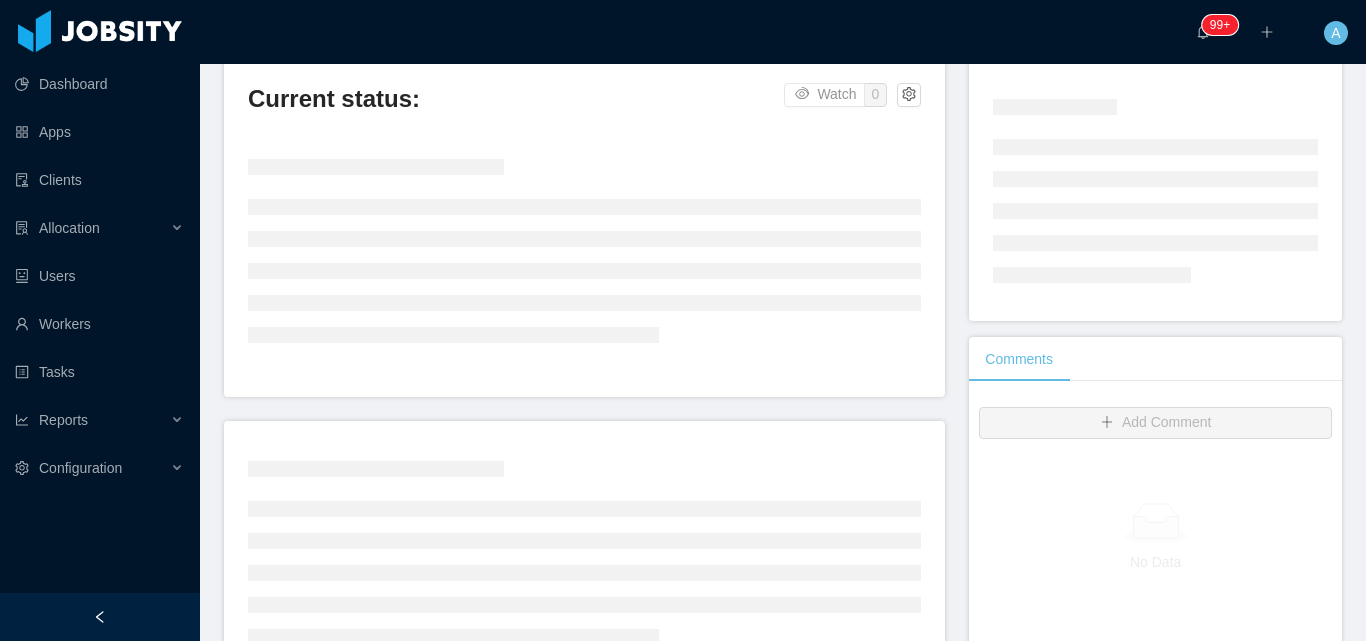 scroll, scrollTop: 400, scrollLeft: 0, axis: vertical 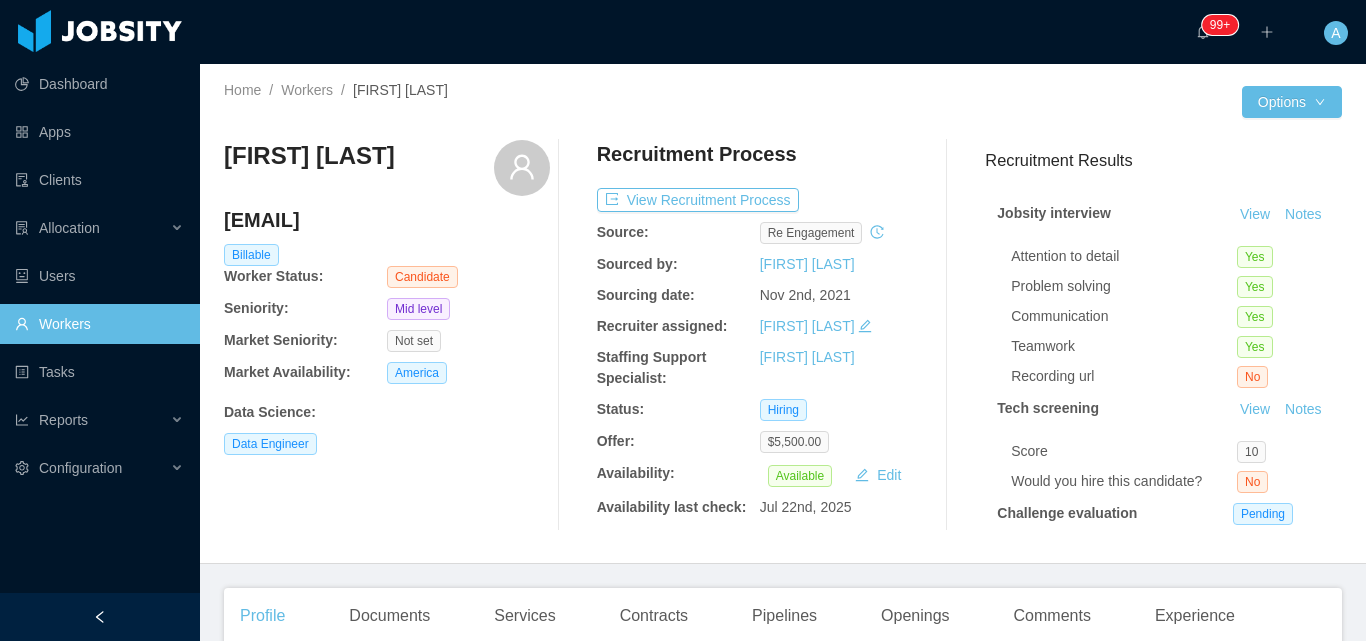 drag, startPoint x: 328, startPoint y: 198, endPoint x: 229, endPoint y: 157, distance: 107.15409 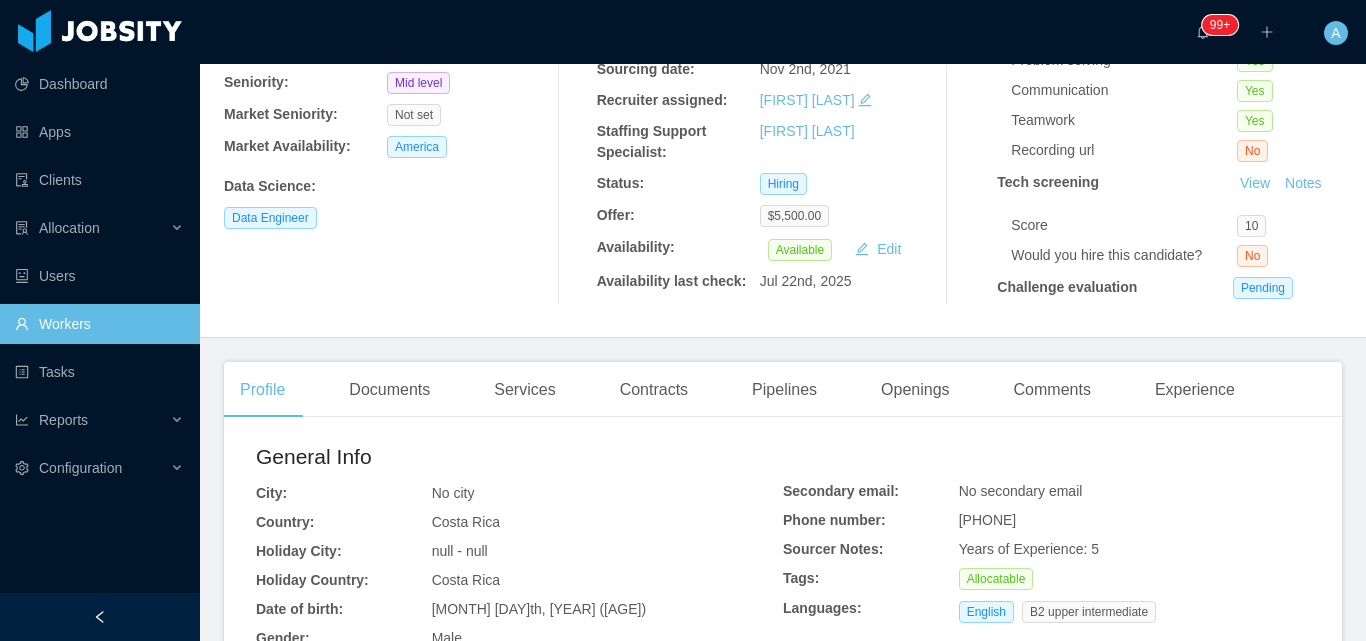 scroll, scrollTop: 0, scrollLeft: 0, axis: both 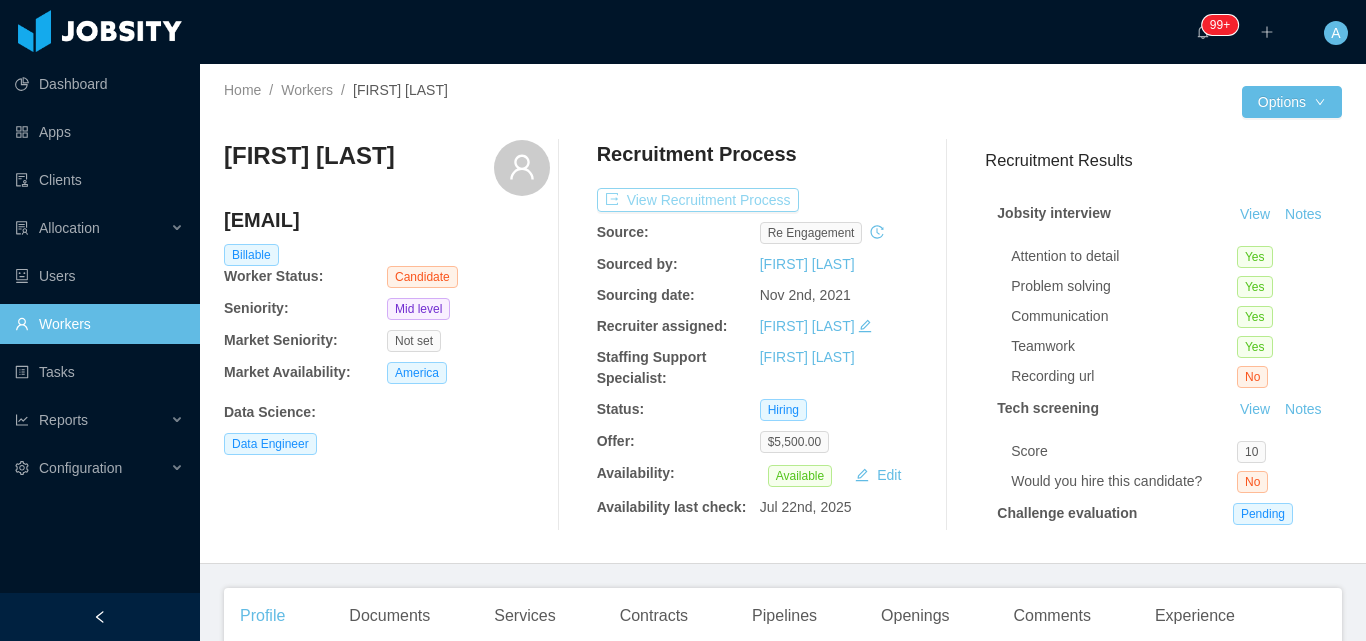 click on "View Recruitment Process" at bounding box center (698, 200) 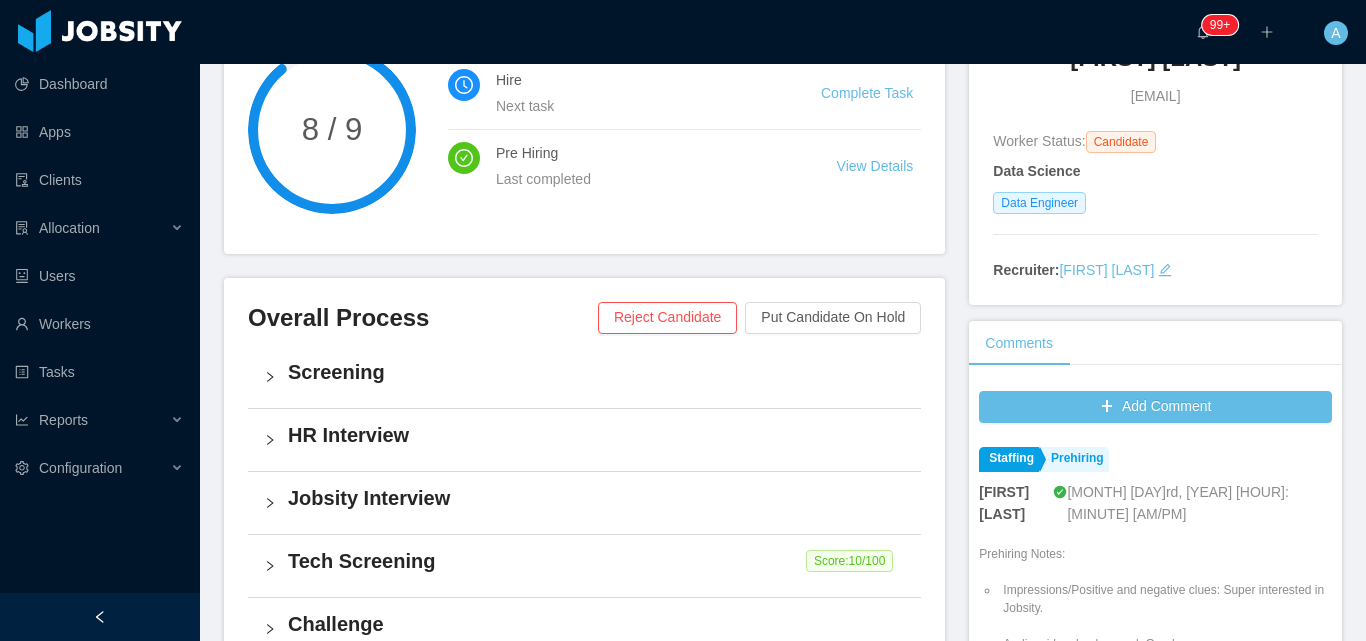 scroll, scrollTop: 500, scrollLeft: 0, axis: vertical 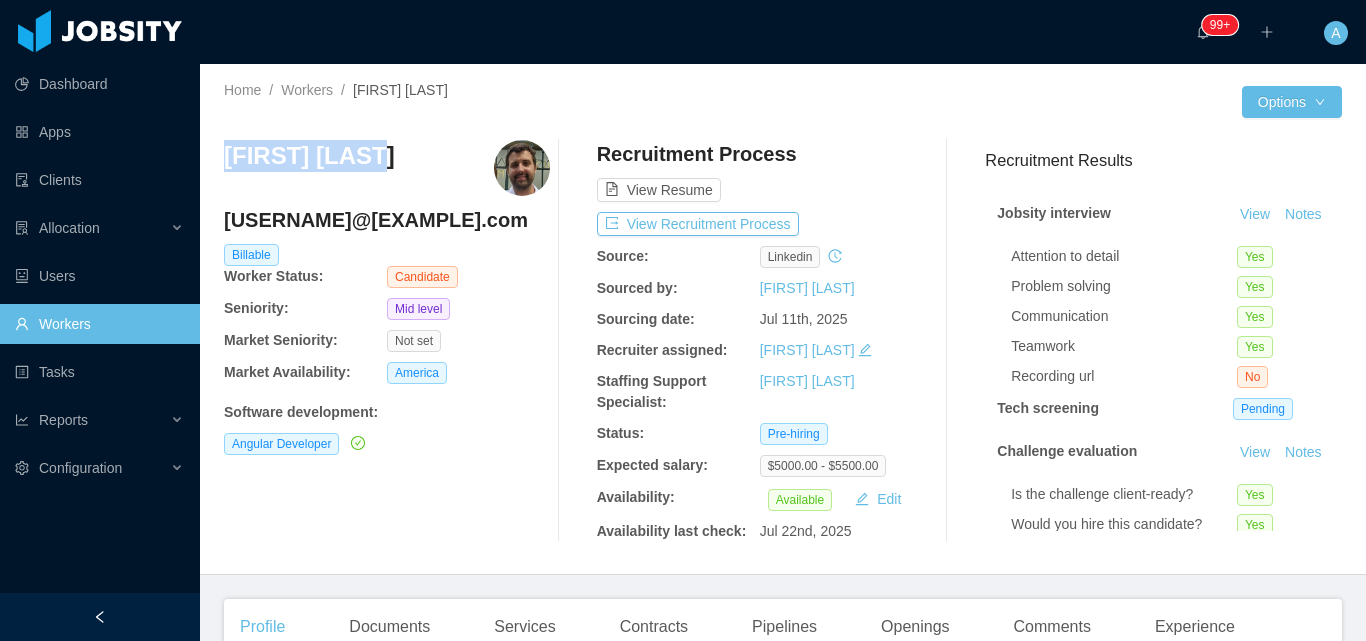 drag, startPoint x: 226, startPoint y: 152, endPoint x: 736, endPoint y: 15, distance: 528.0805 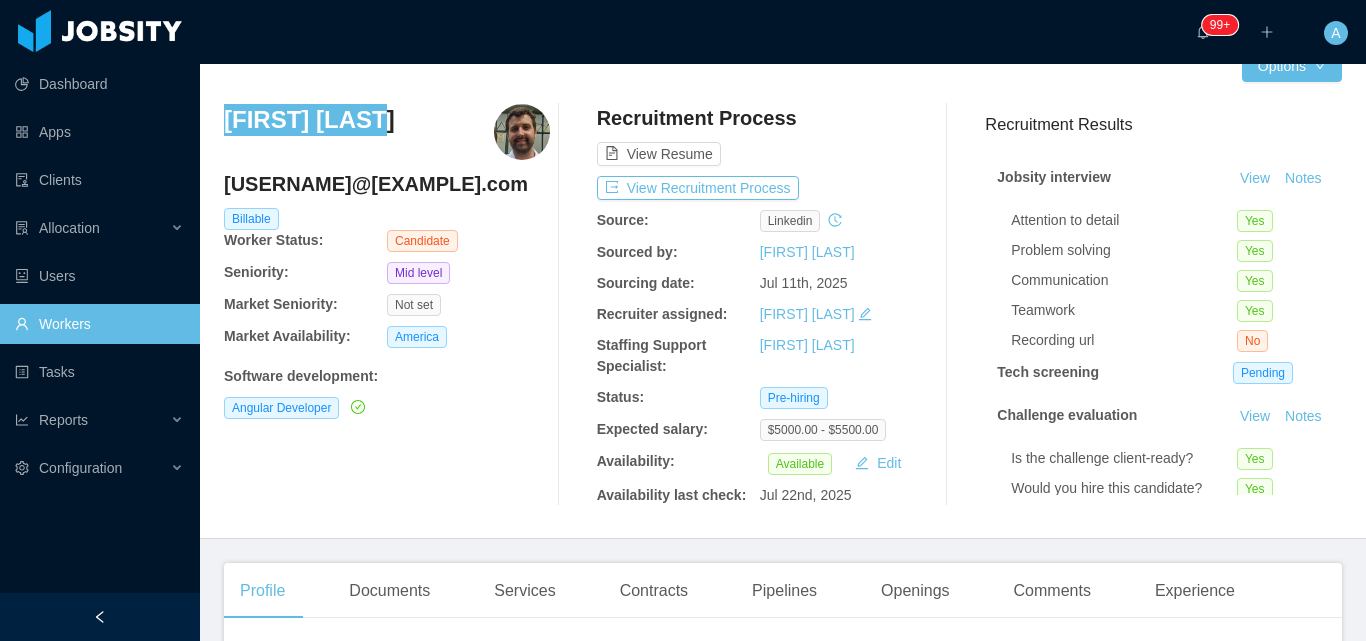 scroll, scrollTop: 0, scrollLeft: 0, axis: both 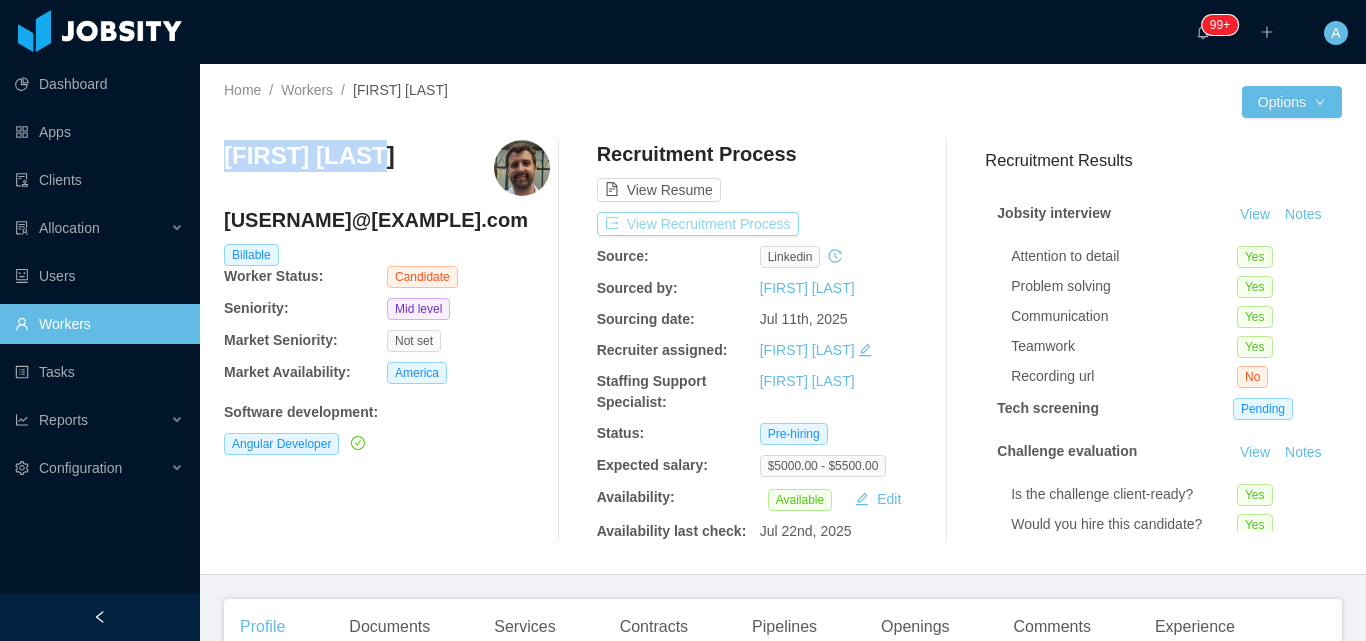 click on "View Recruitment Process" at bounding box center [698, 224] 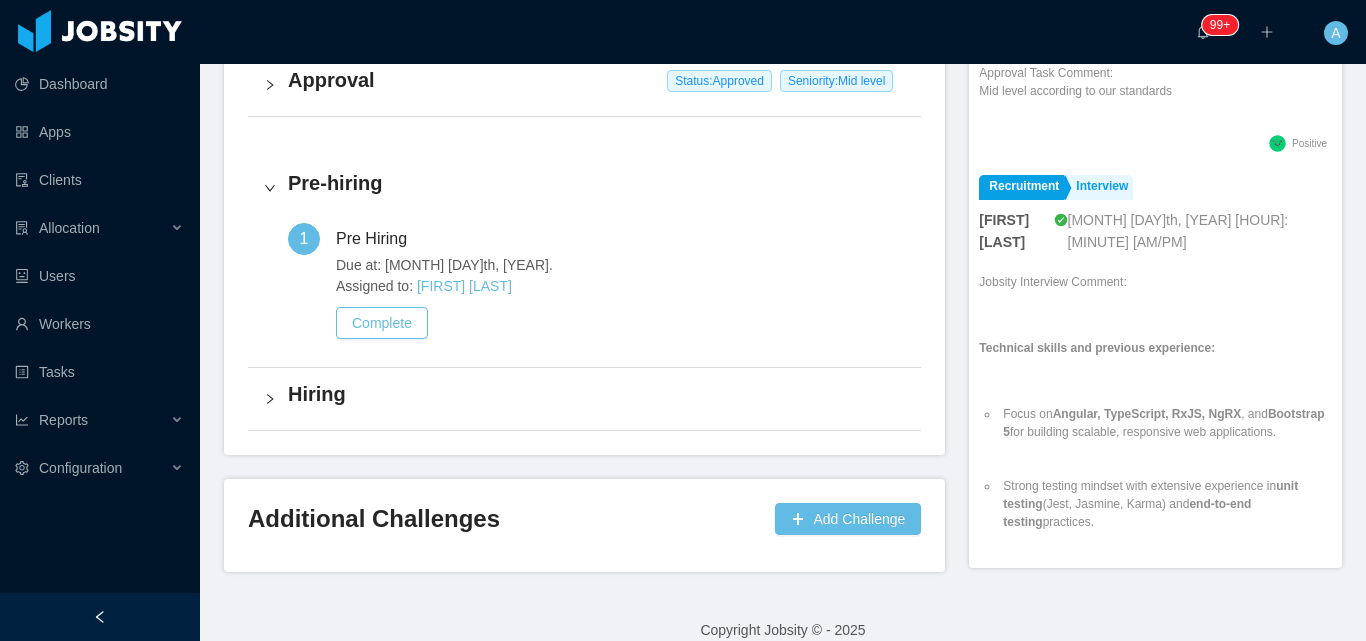 scroll, scrollTop: 750, scrollLeft: 0, axis: vertical 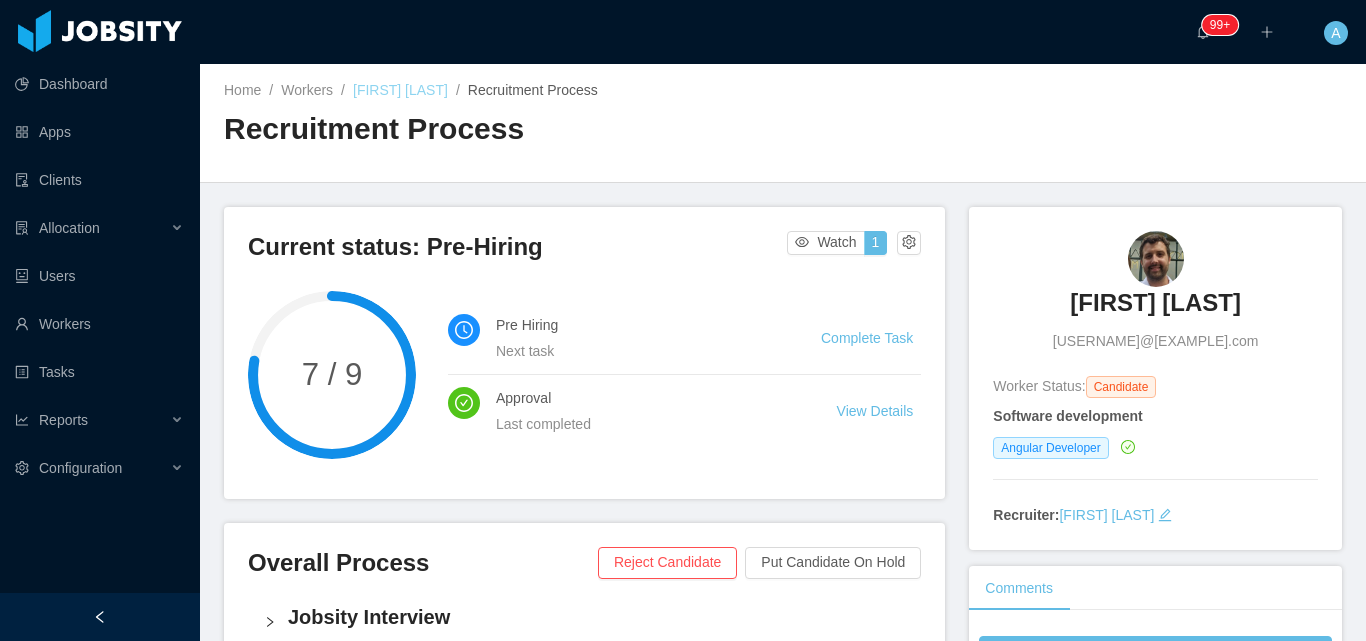 click on "Arthur Dobler" at bounding box center (400, 90) 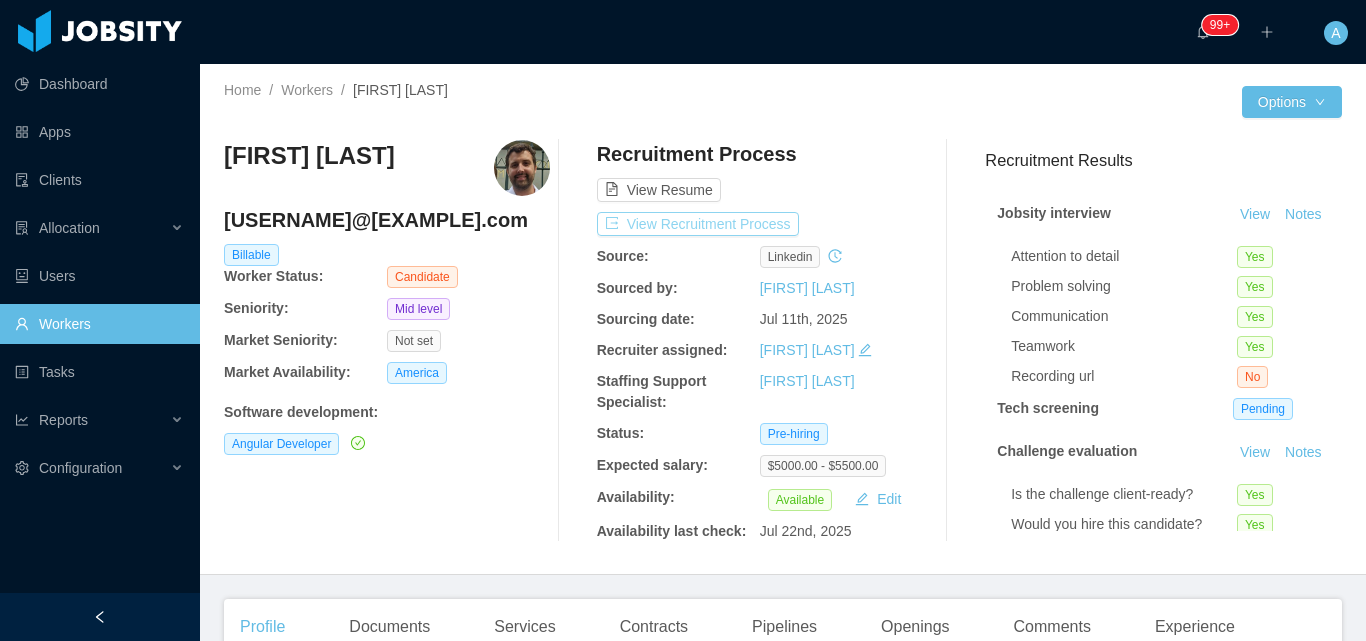 click on "View Recruitment Process" at bounding box center [698, 224] 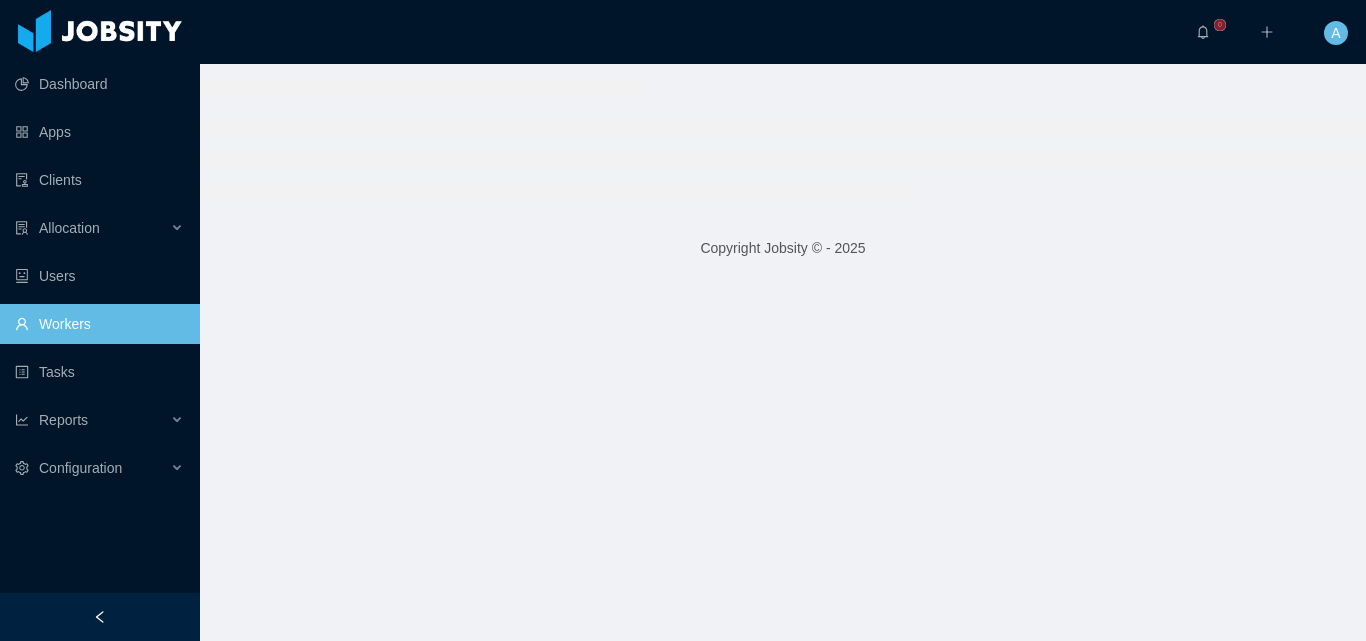 scroll, scrollTop: 0, scrollLeft: 0, axis: both 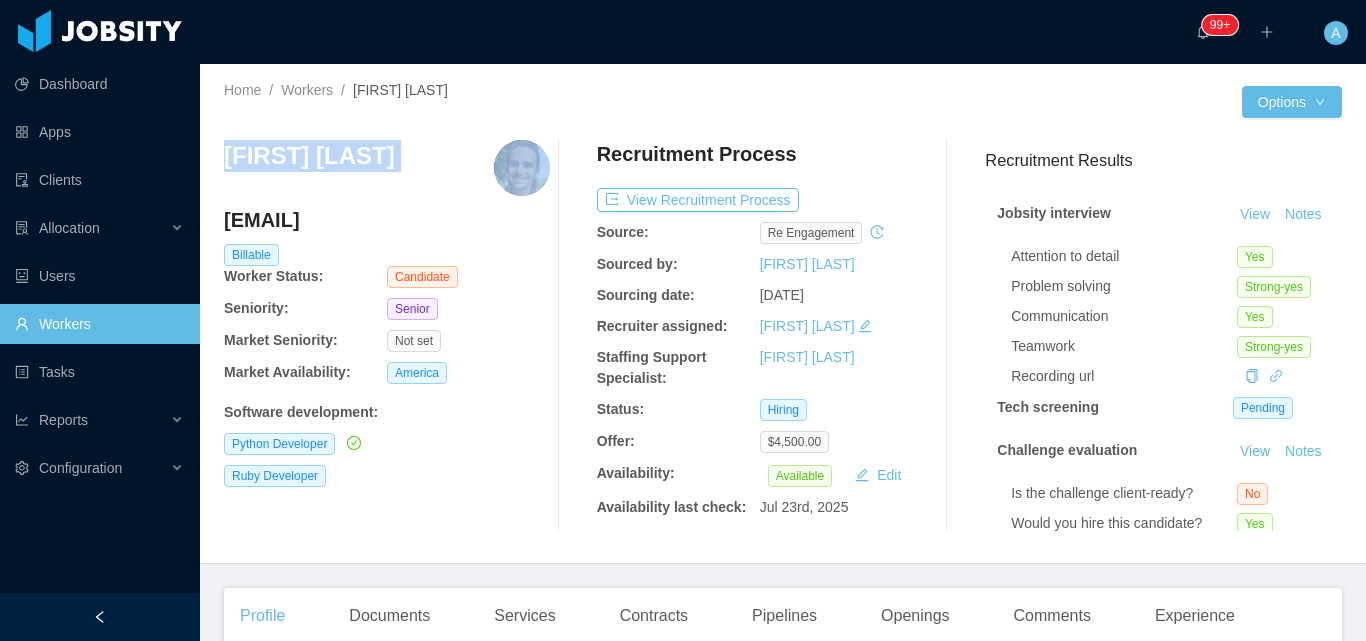 drag, startPoint x: 214, startPoint y: 151, endPoint x: 498, endPoint y: 154, distance: 284.01584 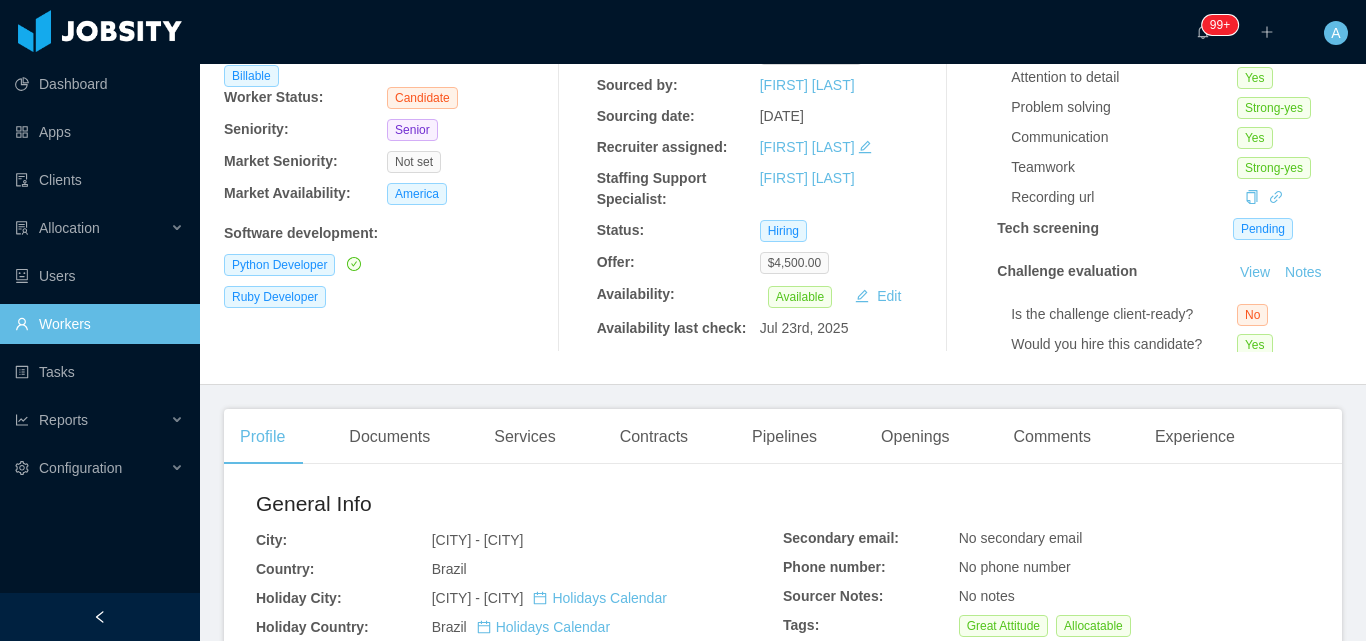 scroll, scrollTop: 500, scrollLeft: 0, axis: vertical 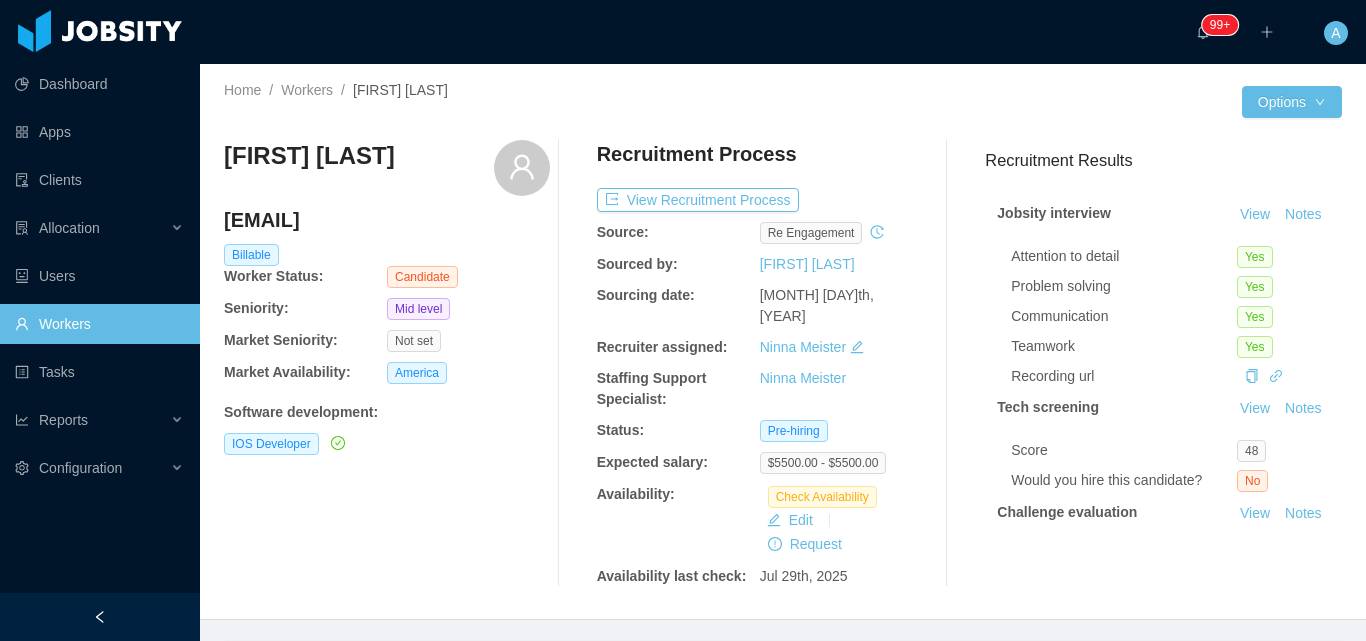 drag, startPoint x: 357, startPoint y: 92, endPoint x: 500, endPoint y: 89, distance: 143.03146 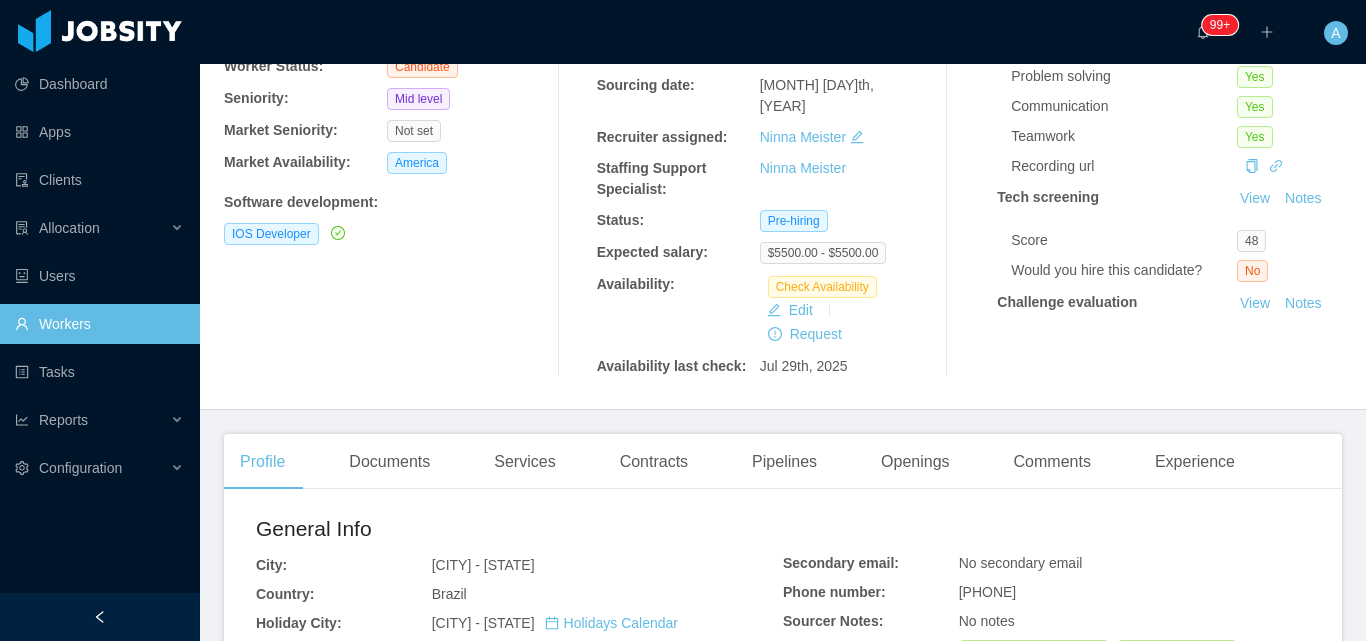 scroll, scrollTop: 0, scrollLeft: 0, axis: both 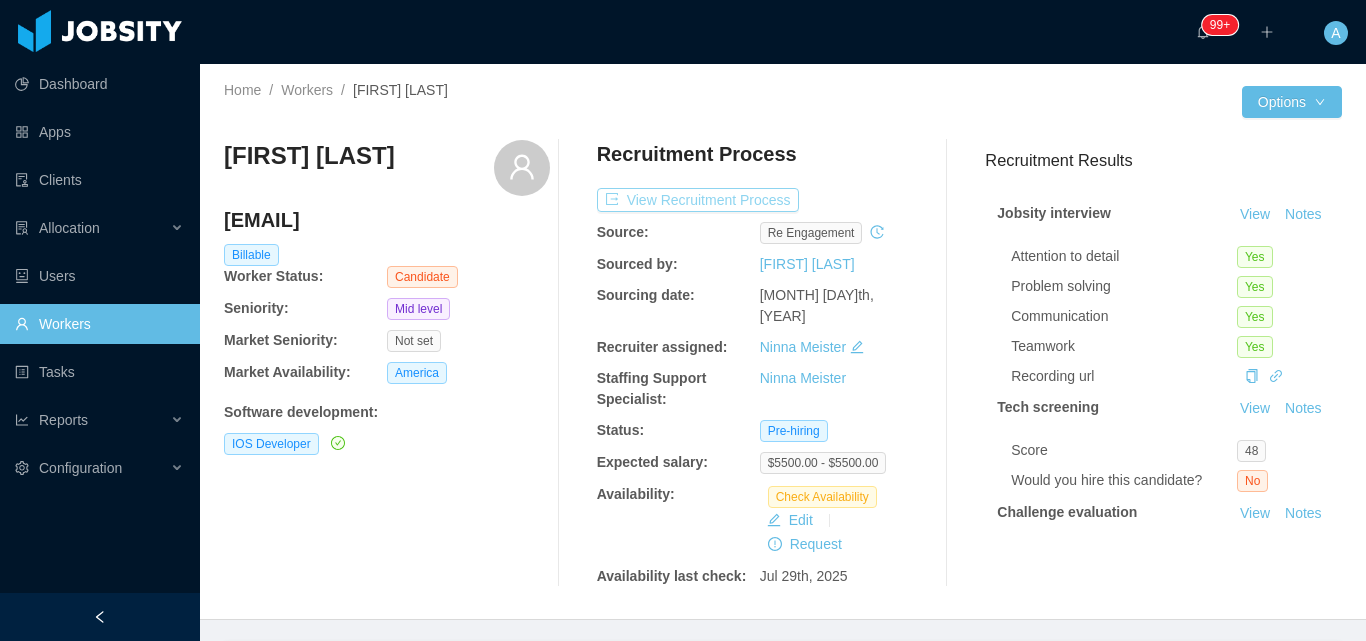 click on "View Recruitment Process" at bounding box center (698, 200) 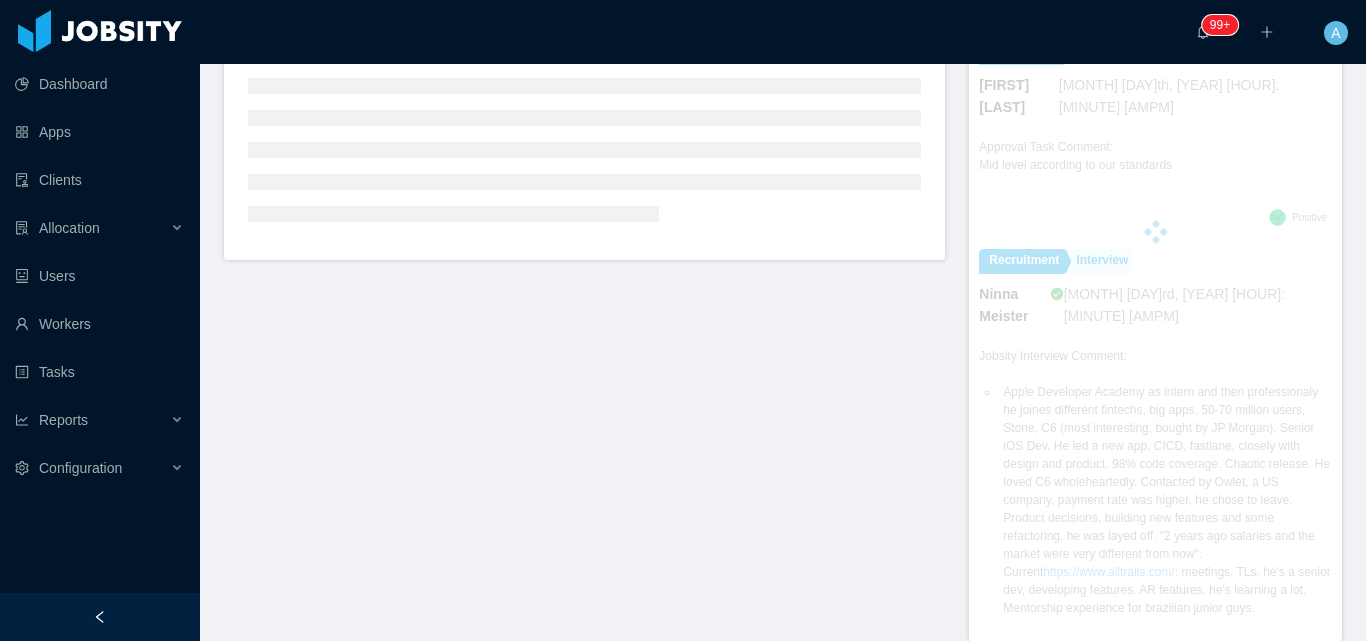 scroll, scrollTop: 665, scrollLeft: 0, axis: vertical 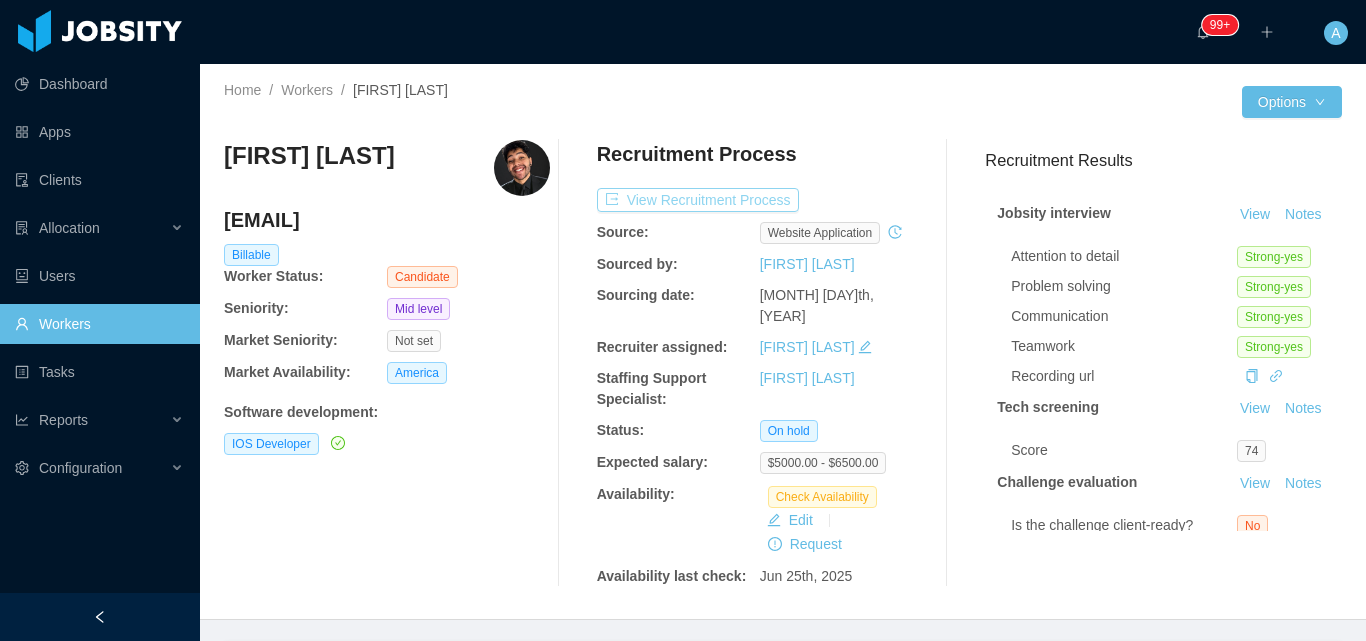 click on "View Recruitment Process" at bounding box center [698, 200] 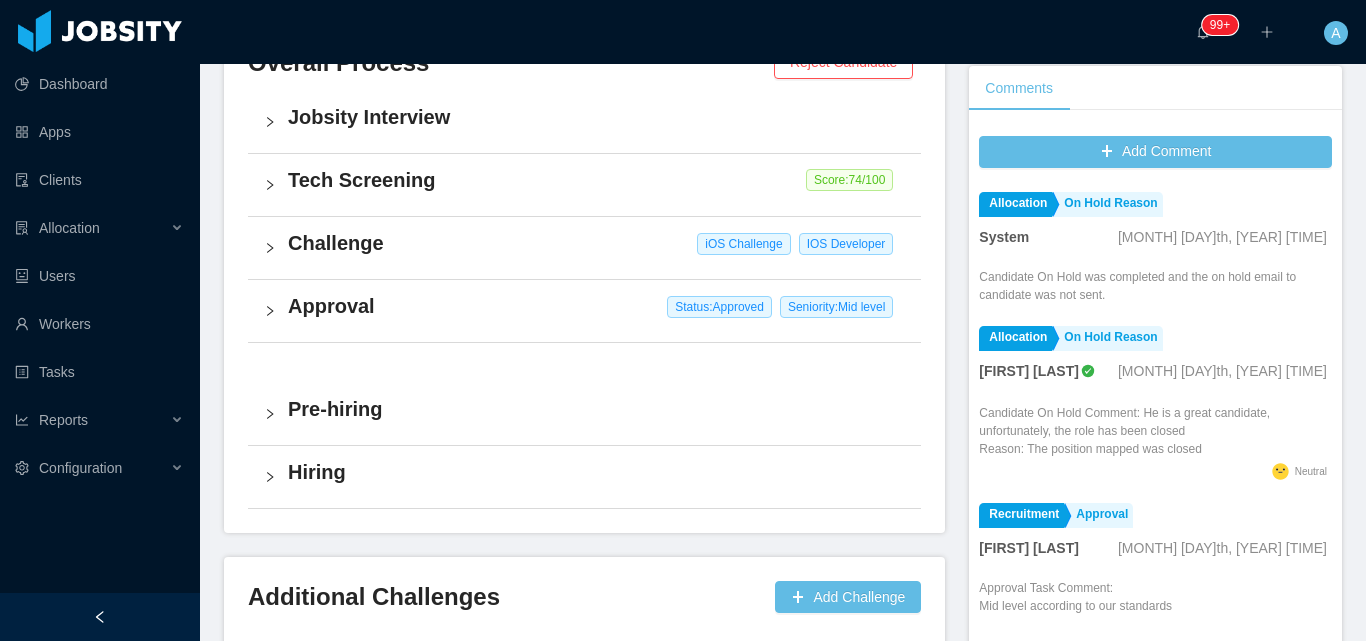scroll, scrollTop: 100, scrollLeft: 0, axis: vertical 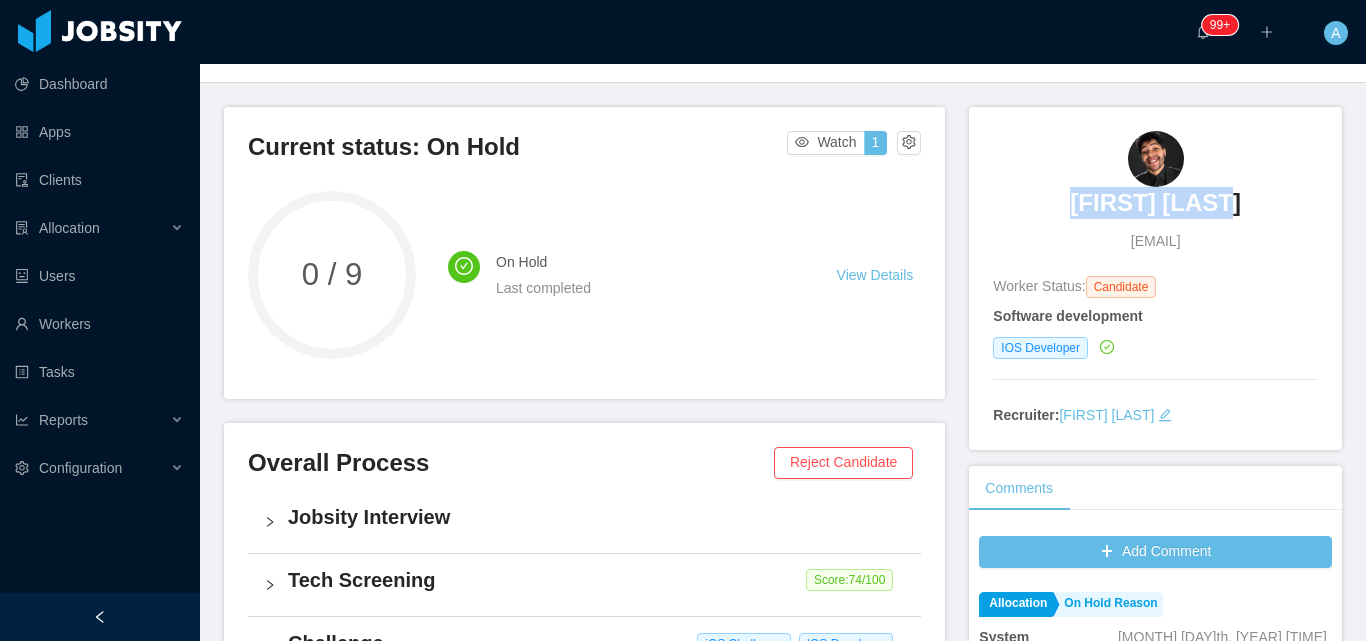 drag, startPoint x: 1057, startPoint y: 210, endPoint x: 1261, endPoint y: 201, distance: 204.19843 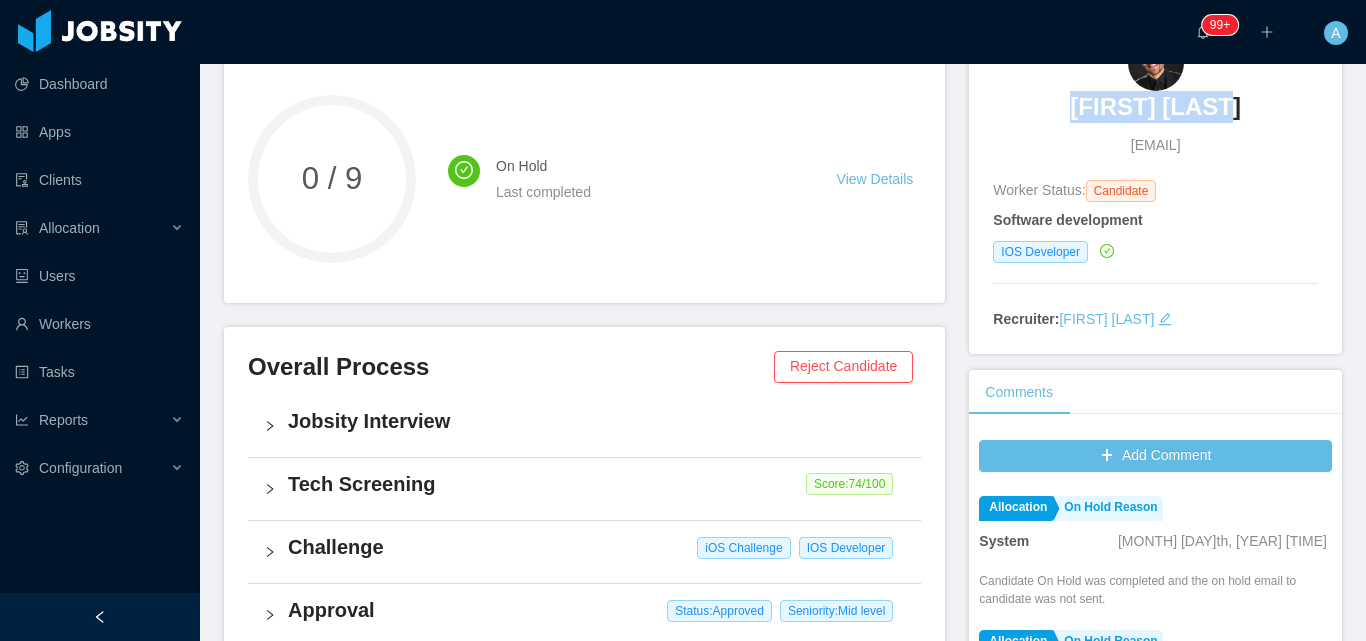 scroll, scrollTop: 600, scrollLeft: 0, axis: vertical 